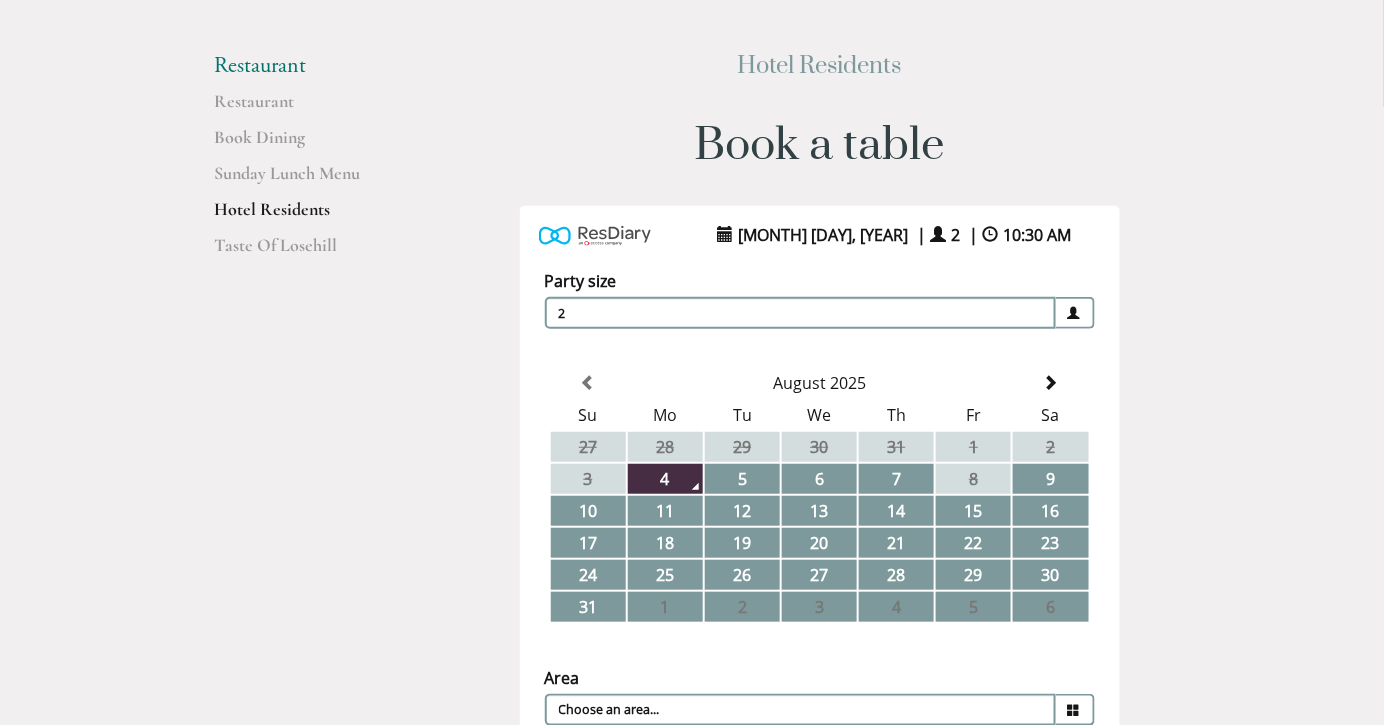 scroll, scrollTop: 147, scrollLeft: 0, axis: vertical 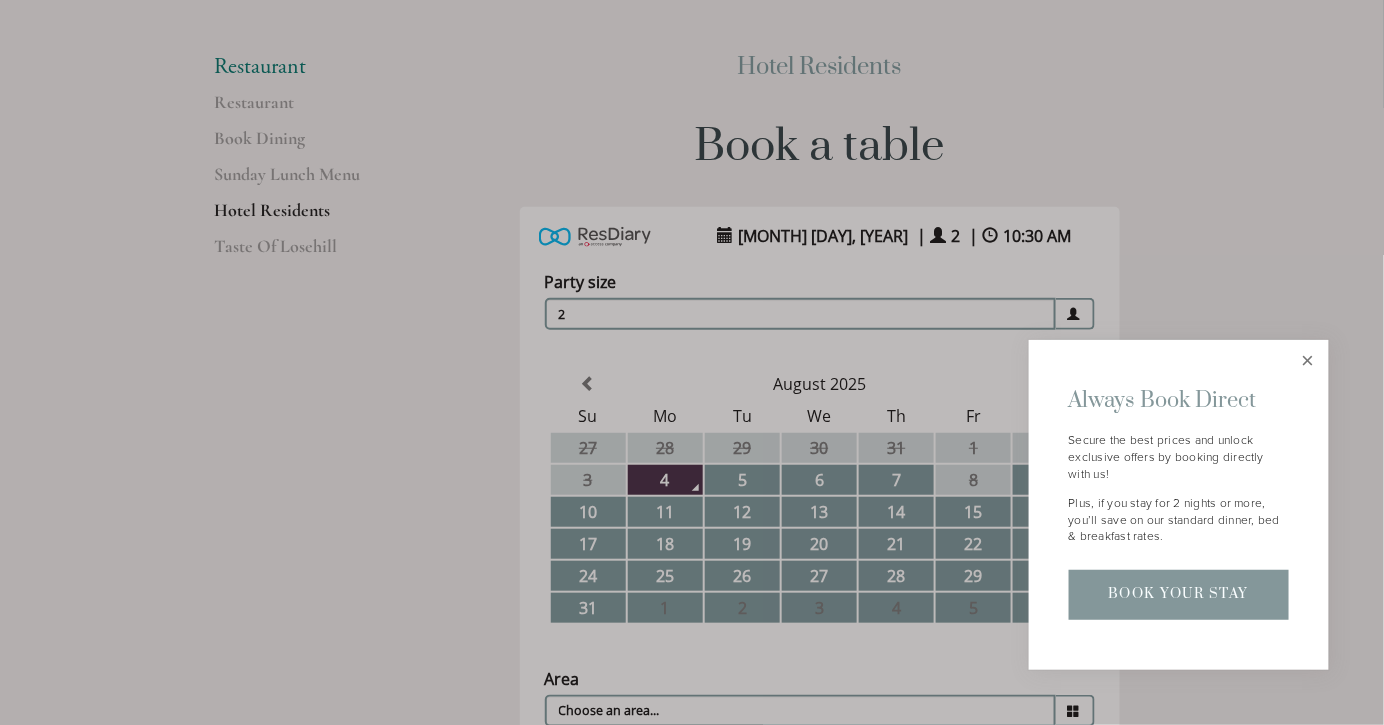 click at bounding box center (1307, 360) 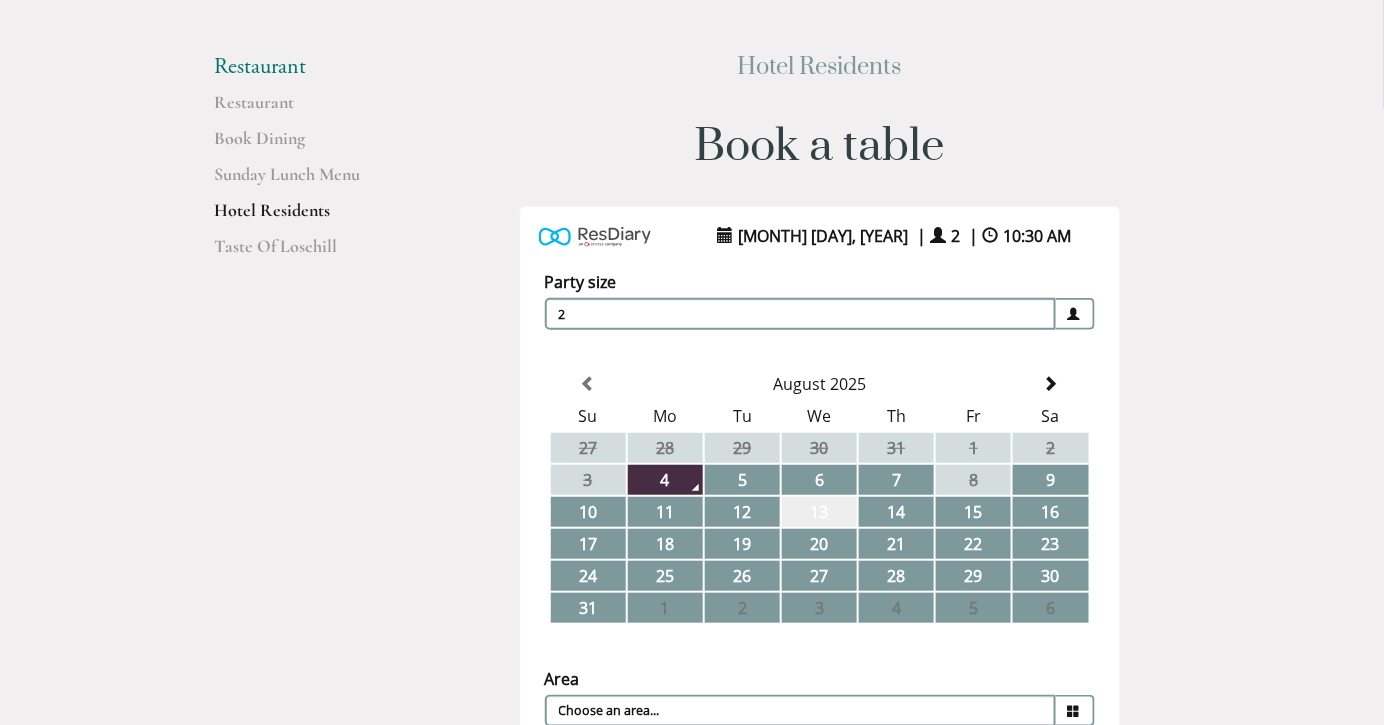 click on "13" at bounding box center [819, 512] 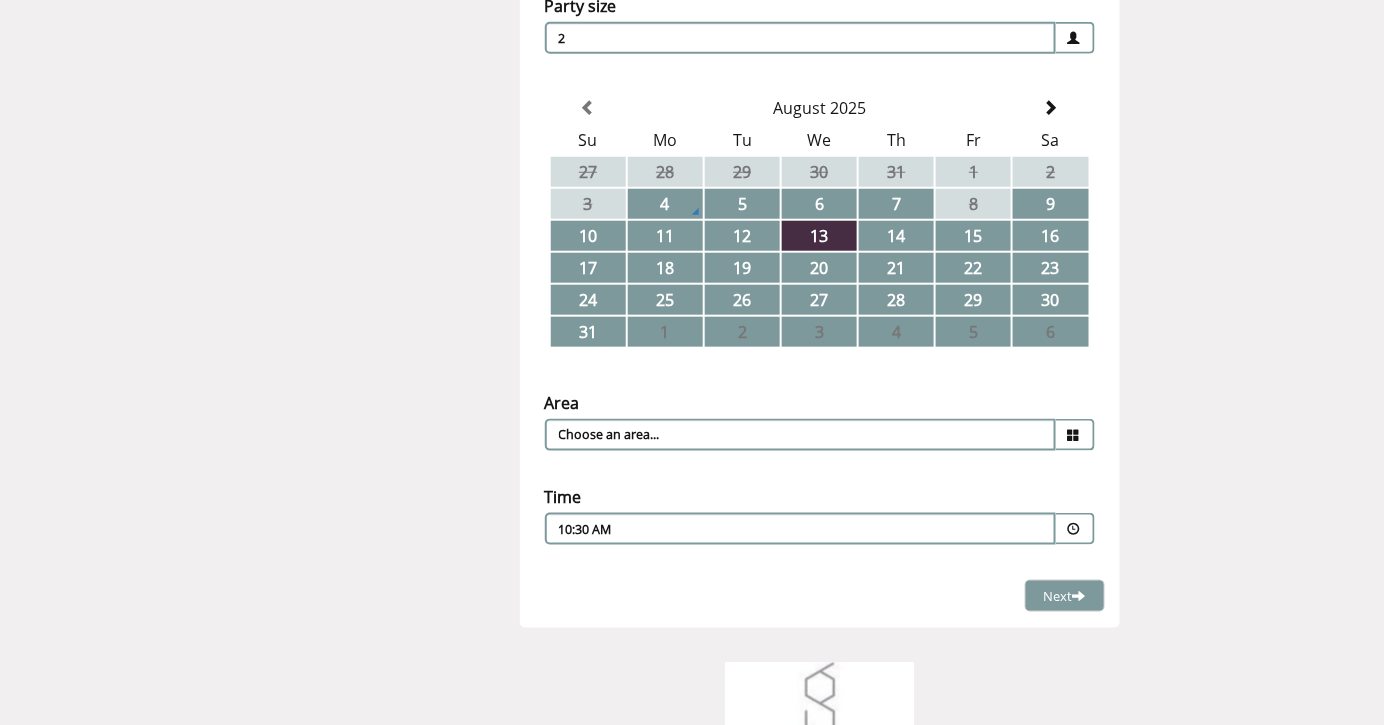 scroll, scrollTop: 424, scrollLeft: 0, axis: vertical 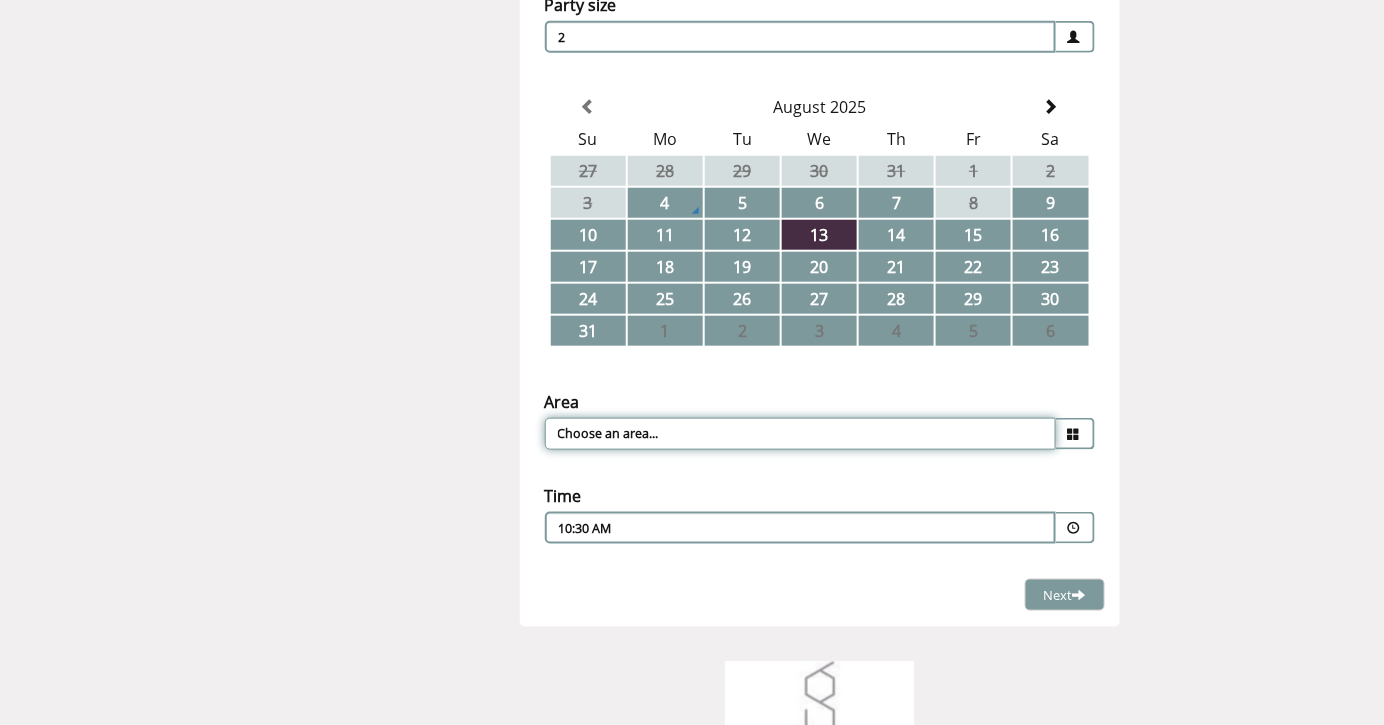 click on "Choose an area..." at bounding box center (800, 434) 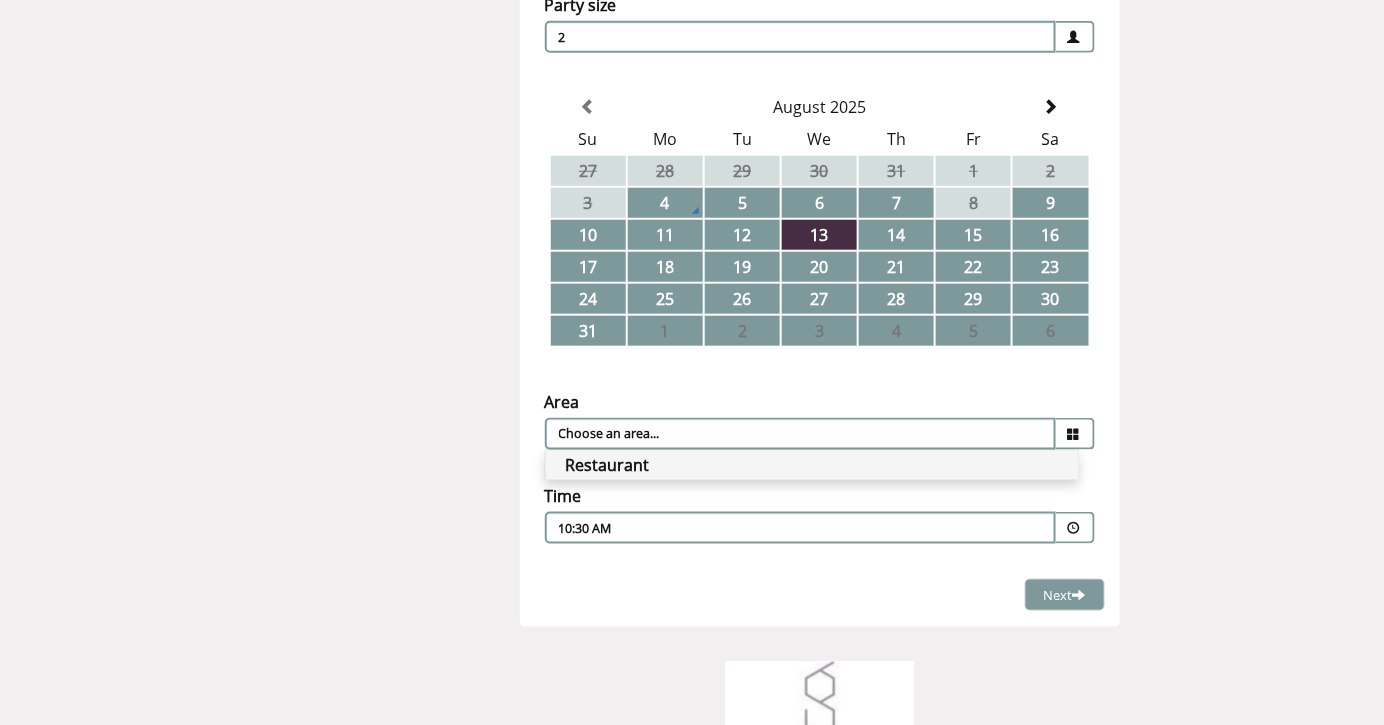 click on "Restaurant" at bounding box center [812, 465] 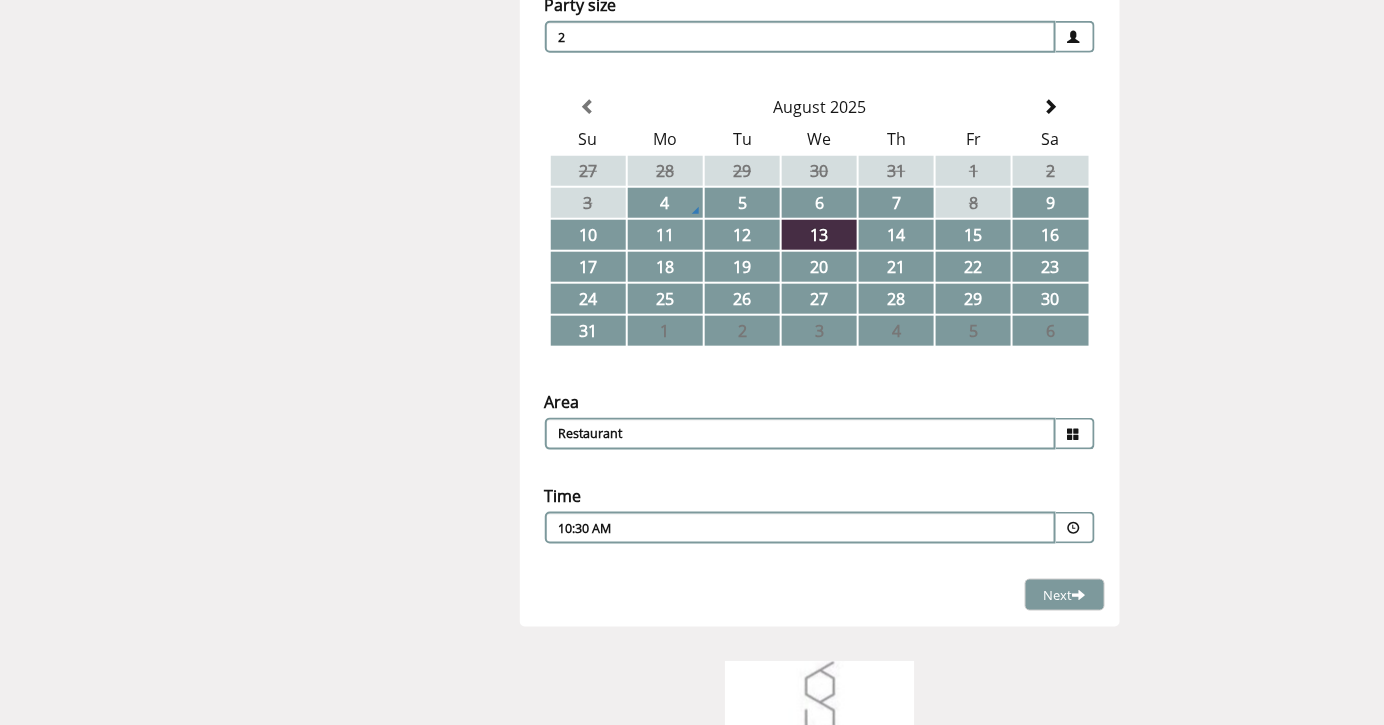 click at bounding box center [1074, 528] 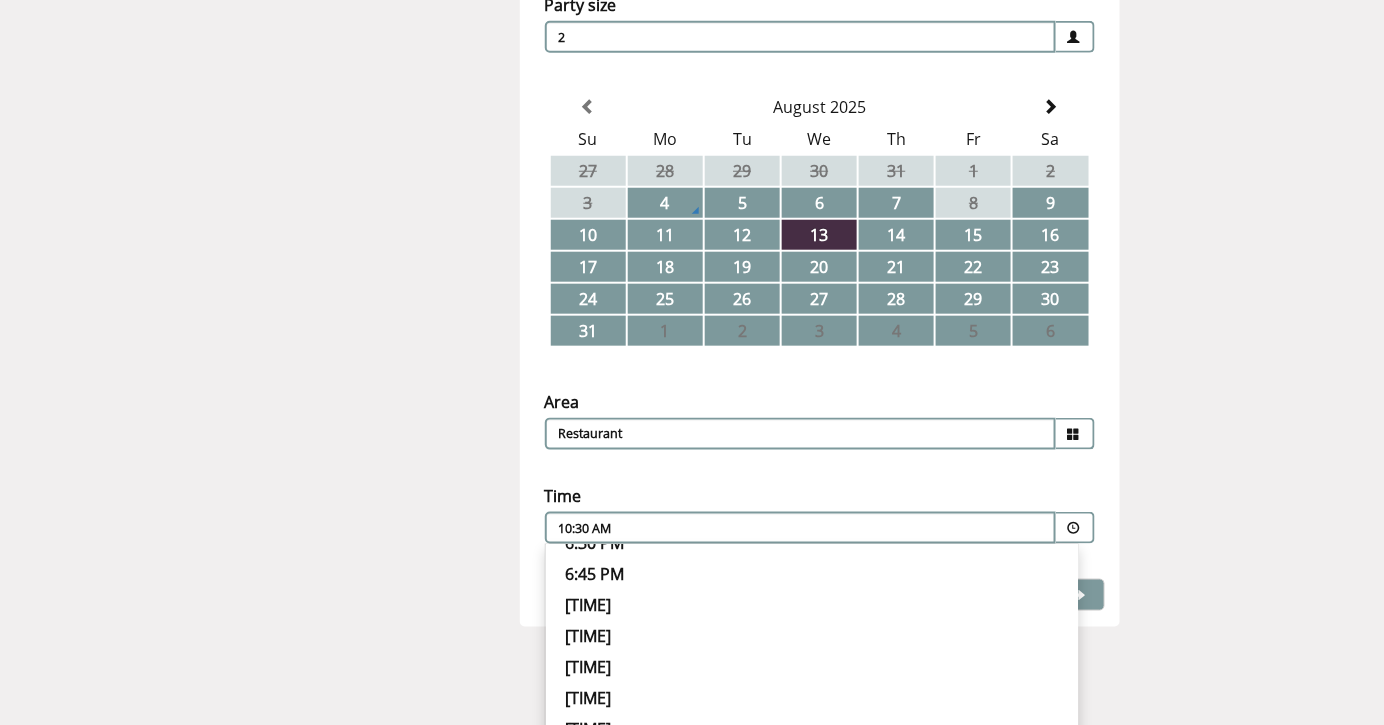 scroll, scrollTop: 758, scrollLeft: 0, axis: vertical 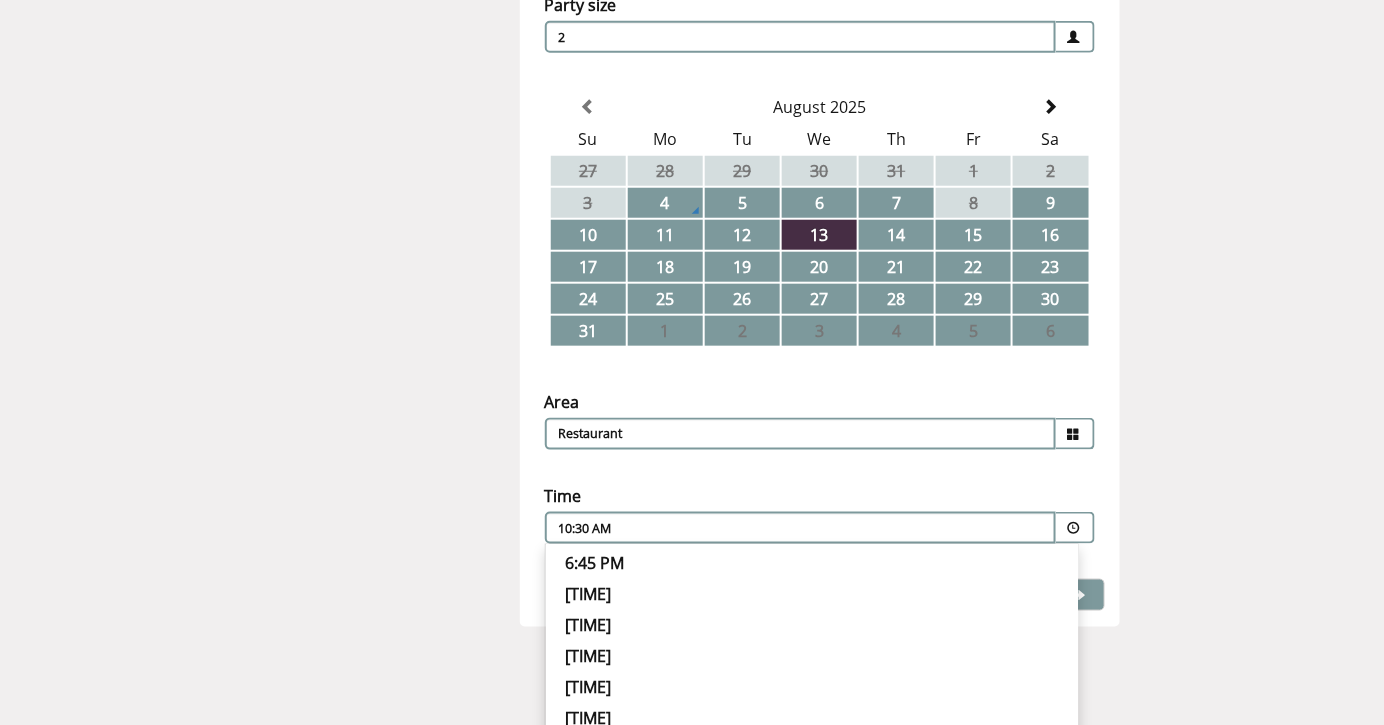 click on "7:30 PM" at bounding box center (812, 656) 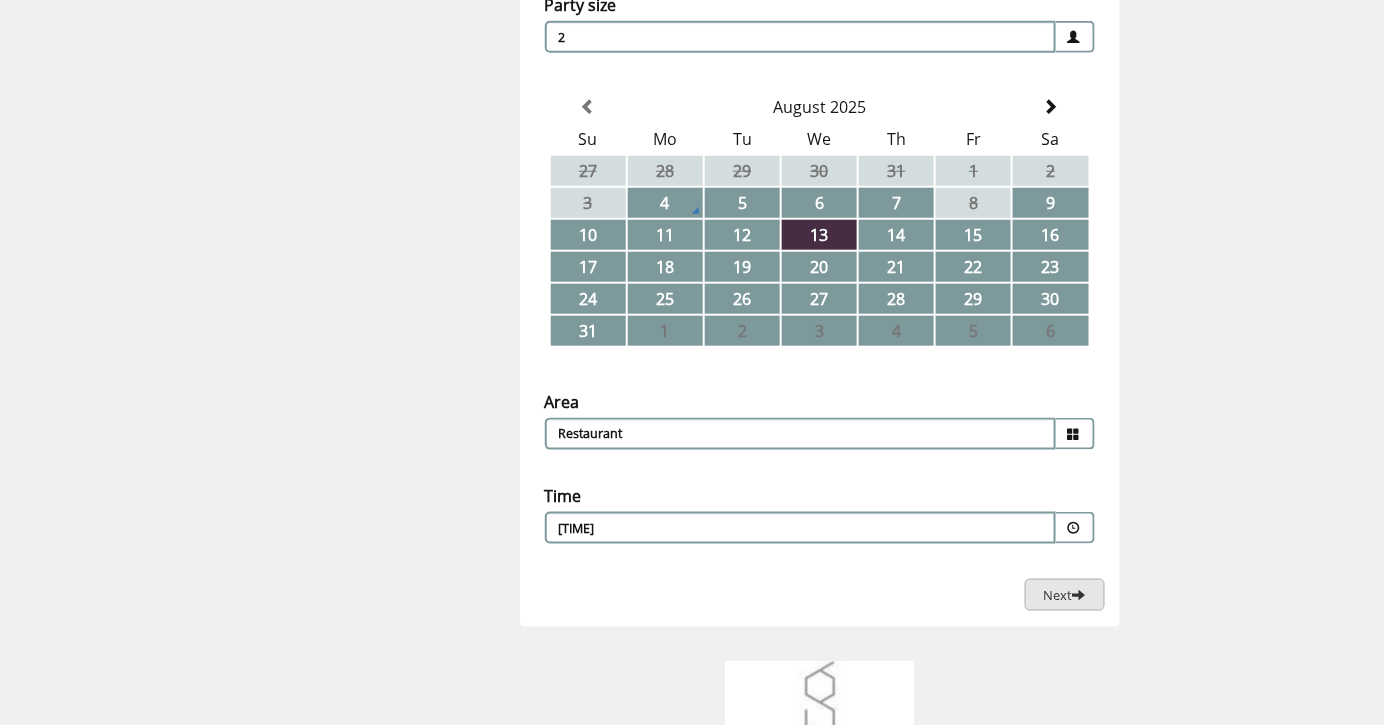 click on "Next" at bounding box center [1065, 595] 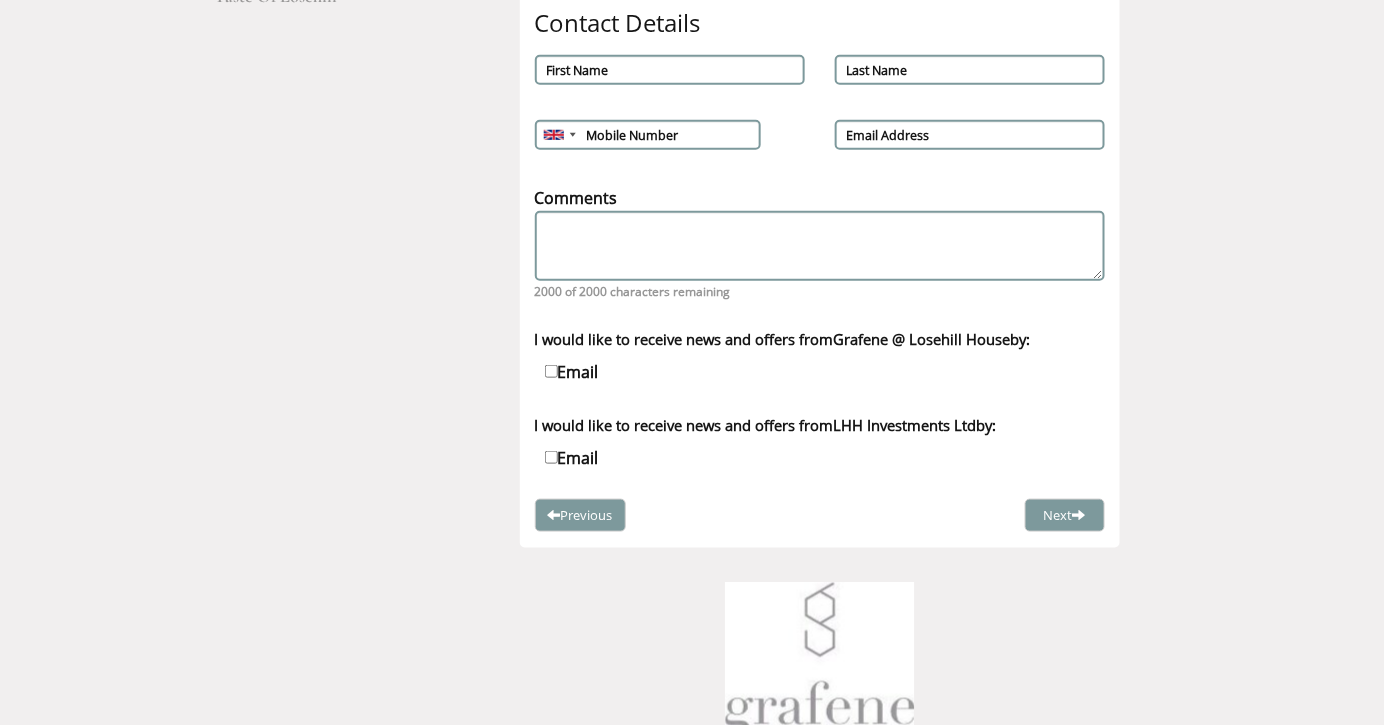 scroll, scrollTop: 398, scrollLeft: 0, axis: vertical 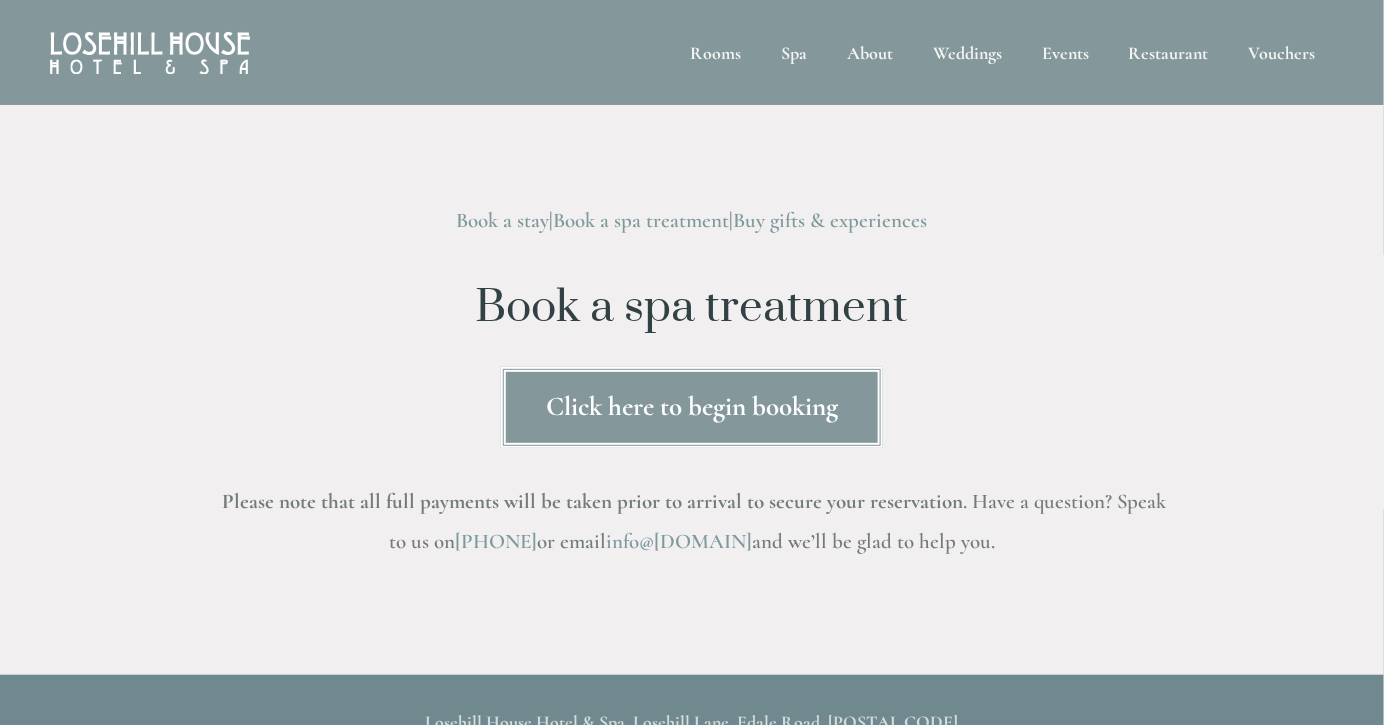 click on "Click here to begin booking" at bounding box center (692, 407) 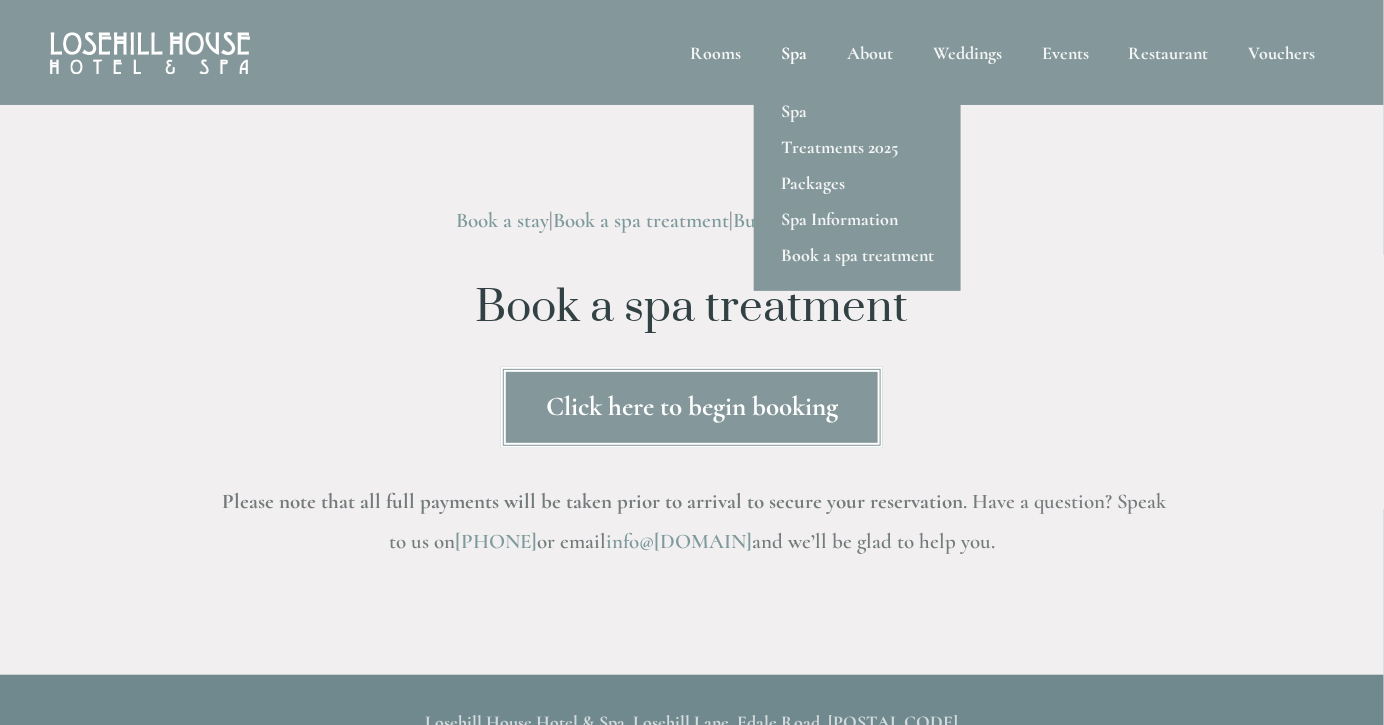 click on "Spa" at bounding box center [794, 52] 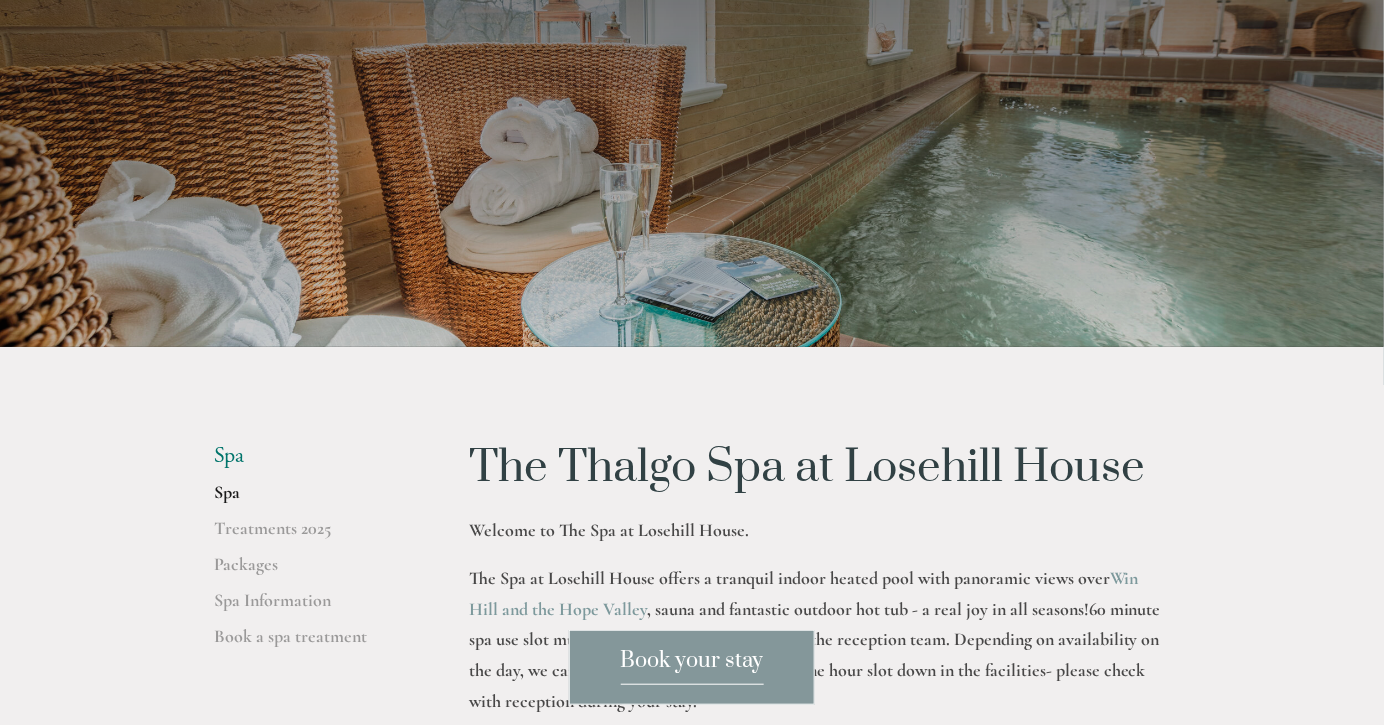 scroll, scrollTop: 75, scrollLeft: 0, axis: vertical 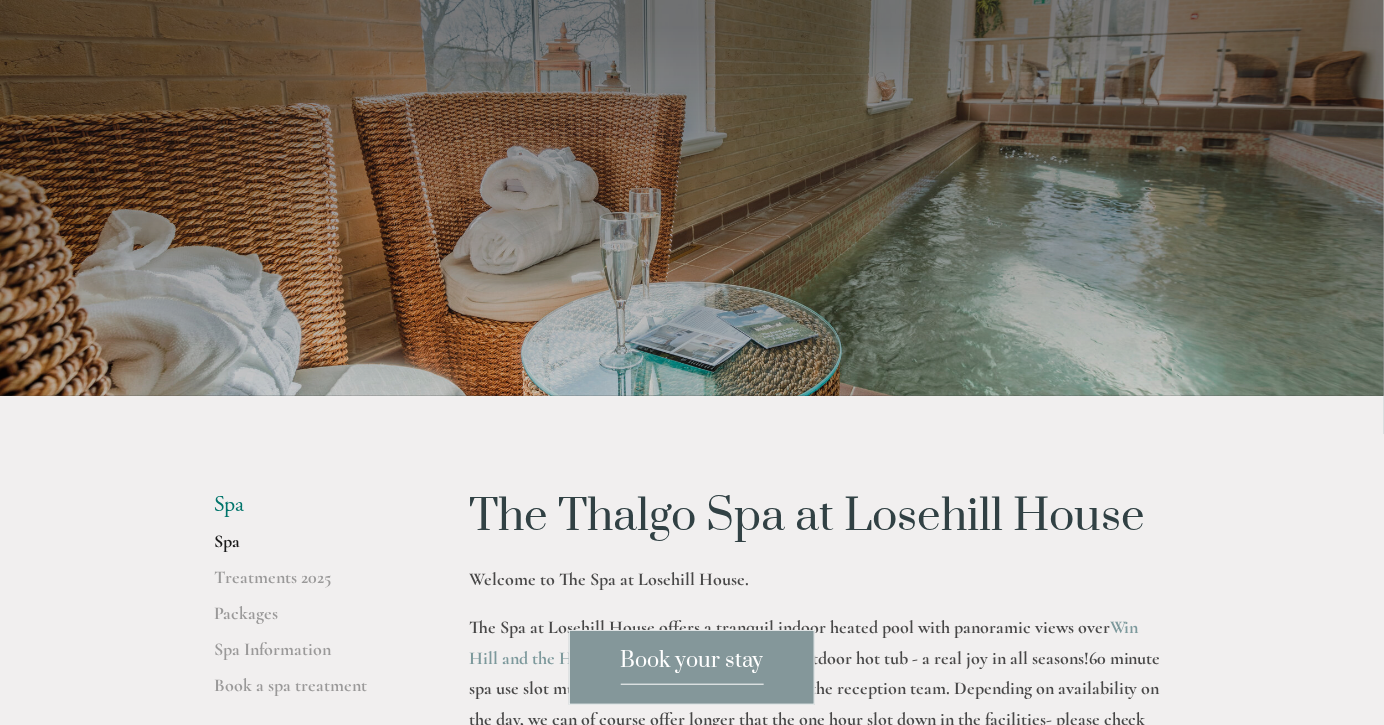 click on "Book your stay" at bounding box center [692, 667] 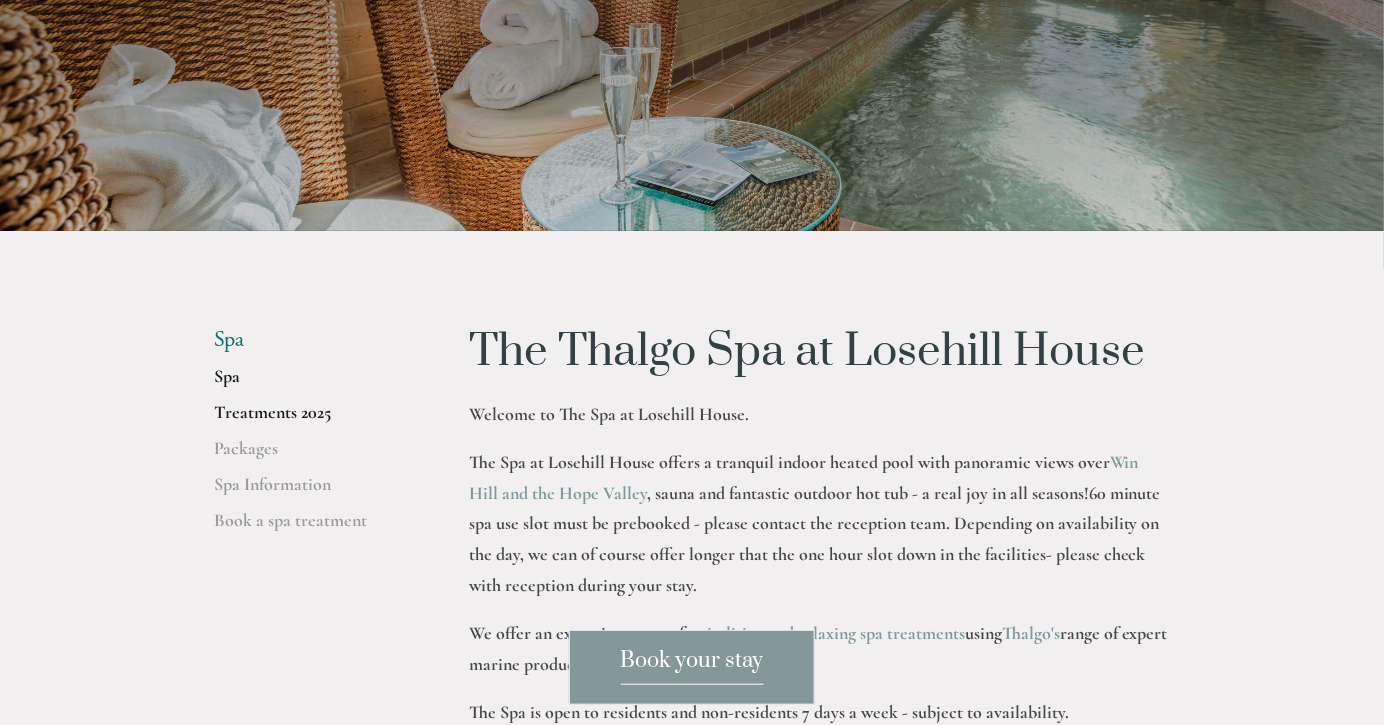 click on "Treatments 2025" at bounding box center [309, 419] 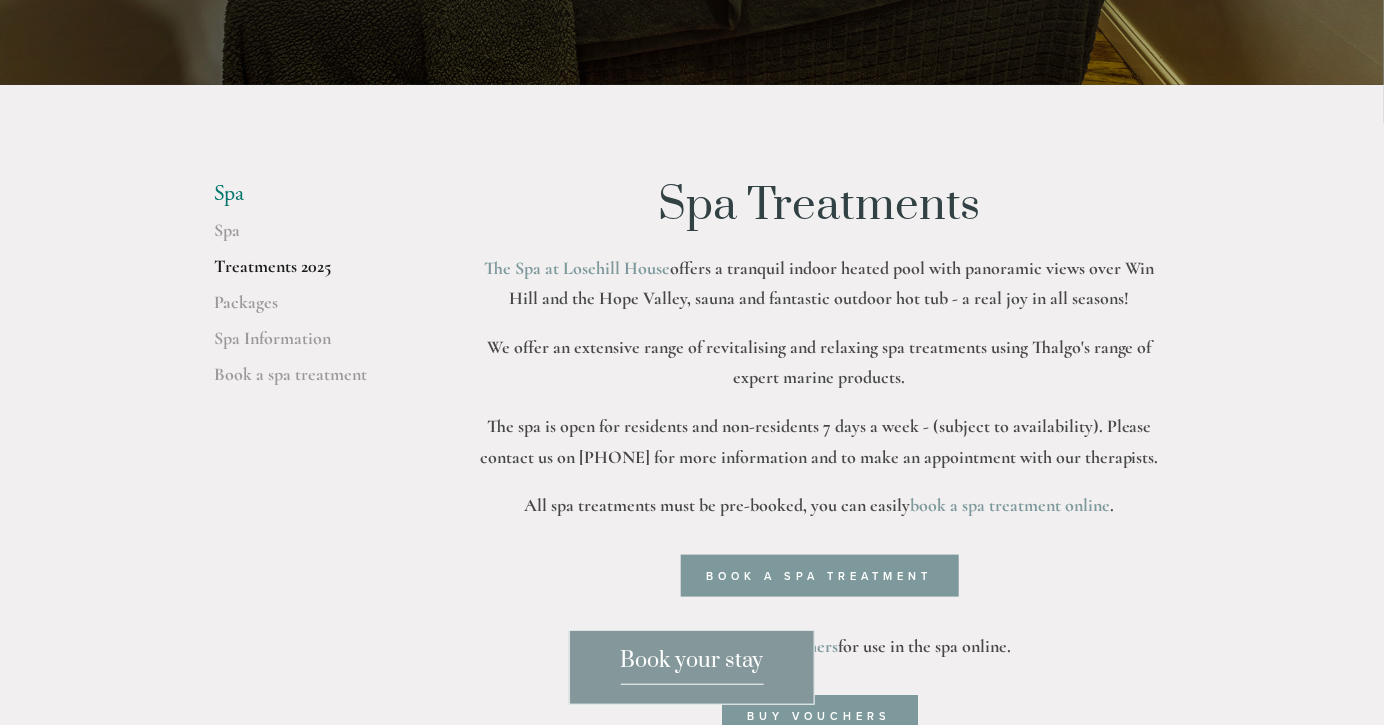 scroll, scrollTop: 403, scrollLeft: 0, axis: vertical 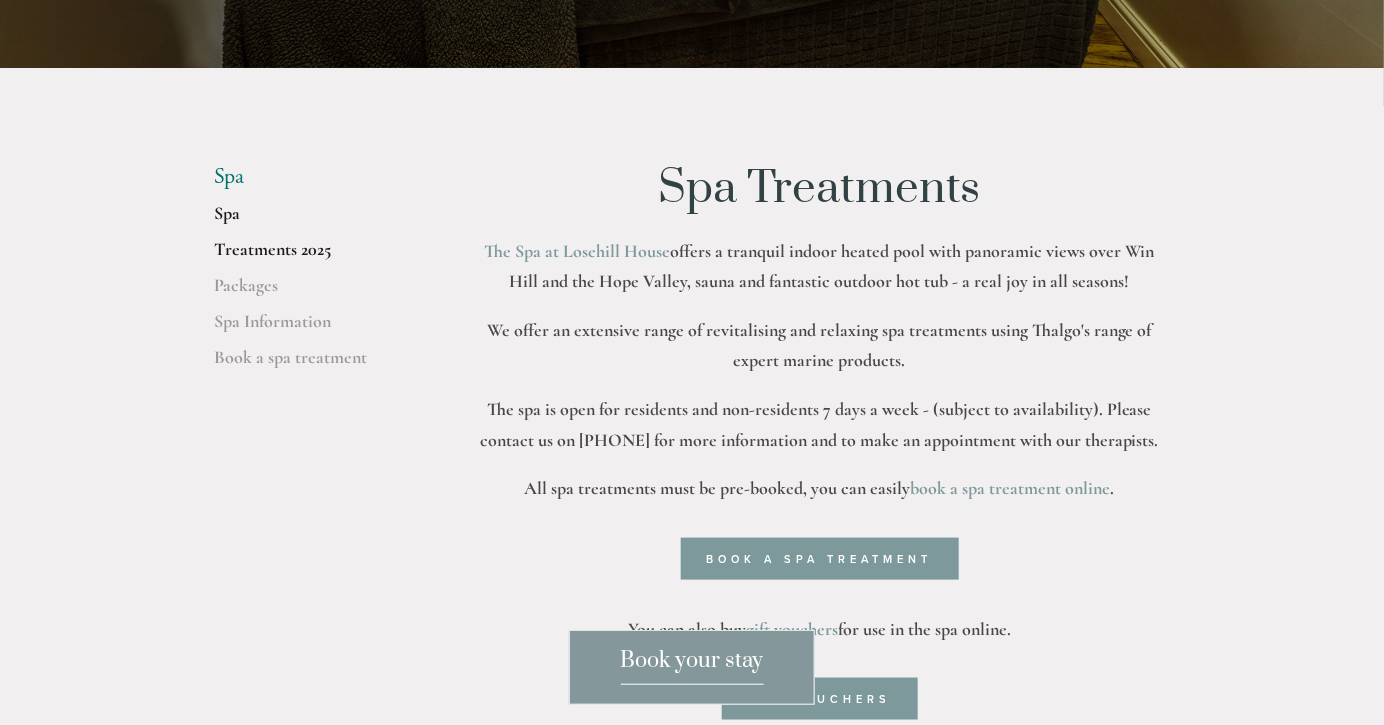 click on "Spa" at bounding box center [309, 220] 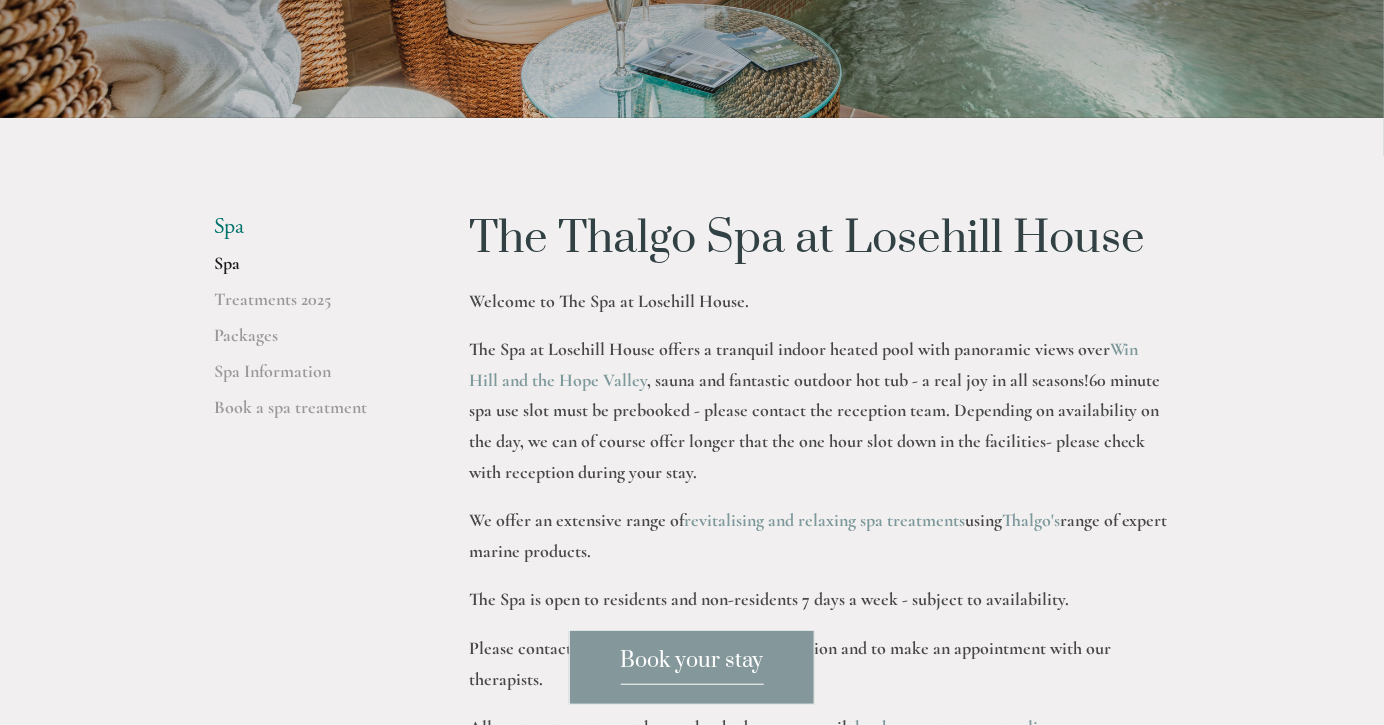 scroll, scrollTop: 456, scrollLeft: 0, axis: vertical 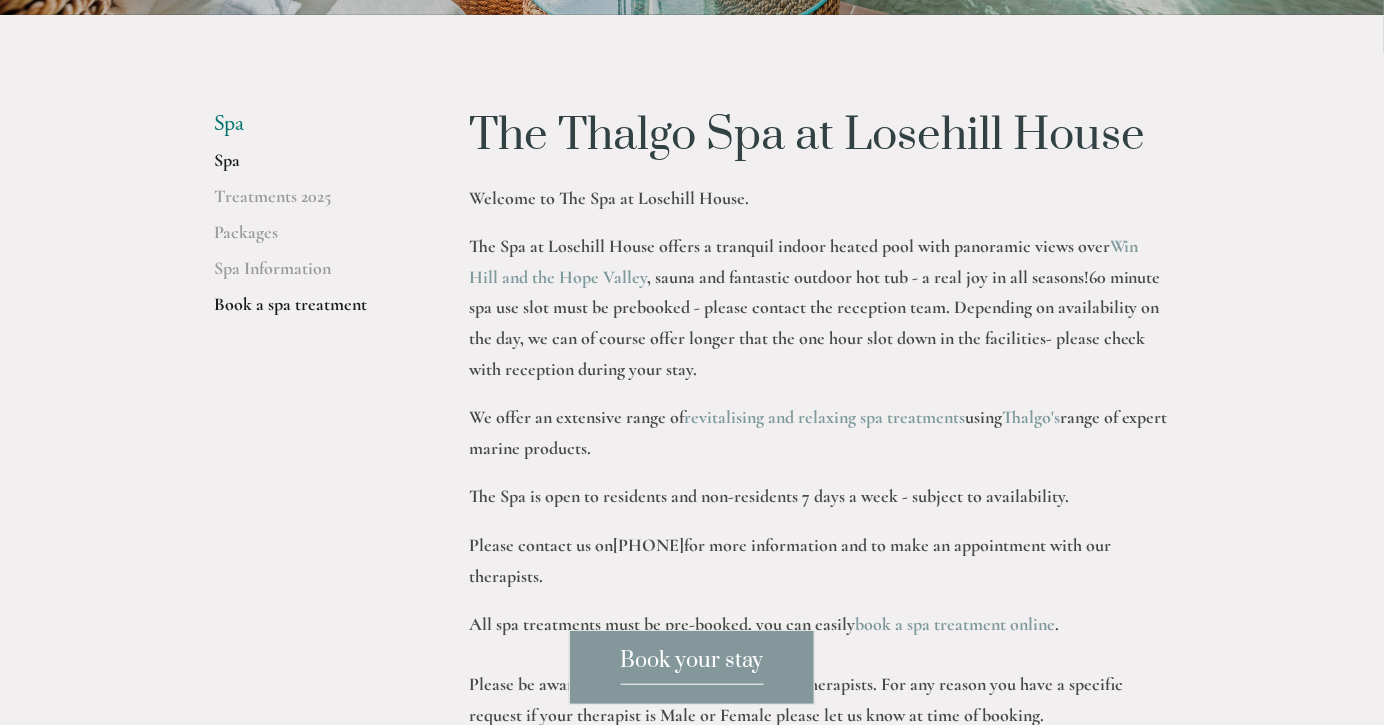 click on "Book a spa treatment" at bounding box center [309, 311] 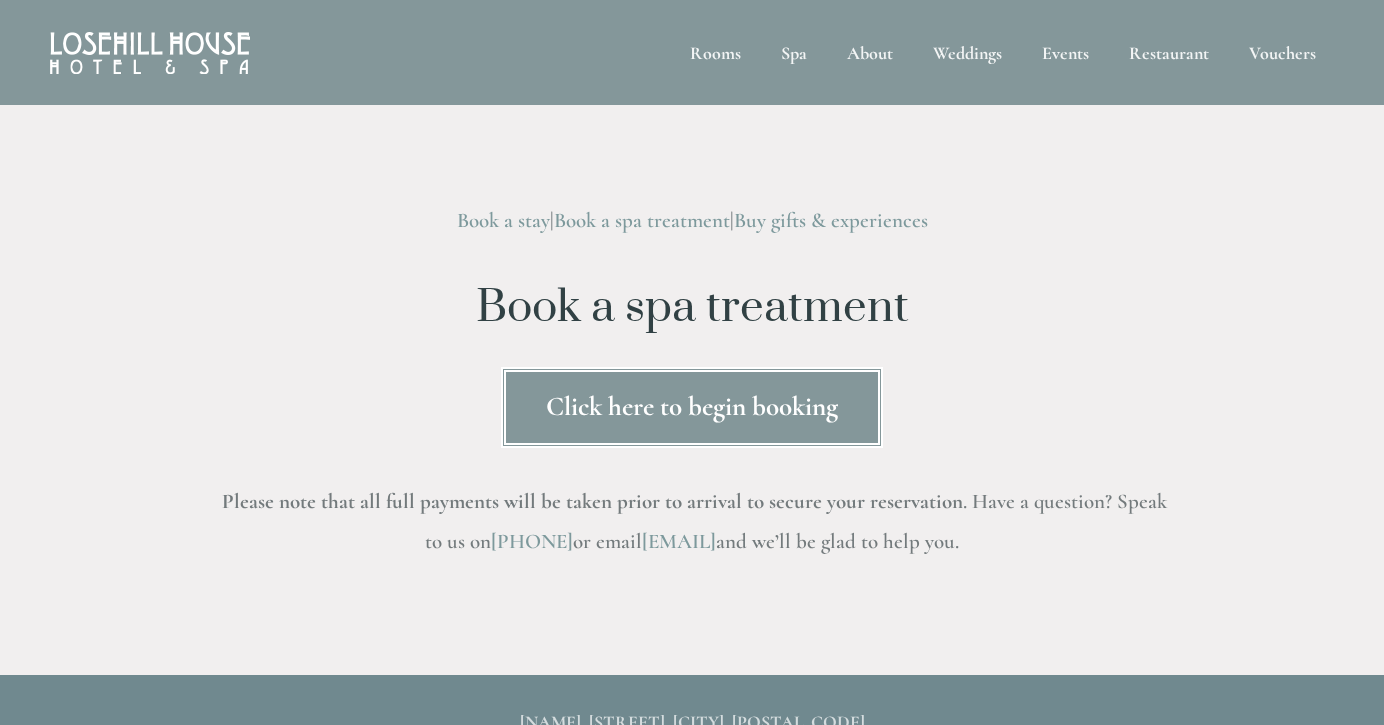 scroll, scrollTop: 0, scrollLeft: 0, axis: both 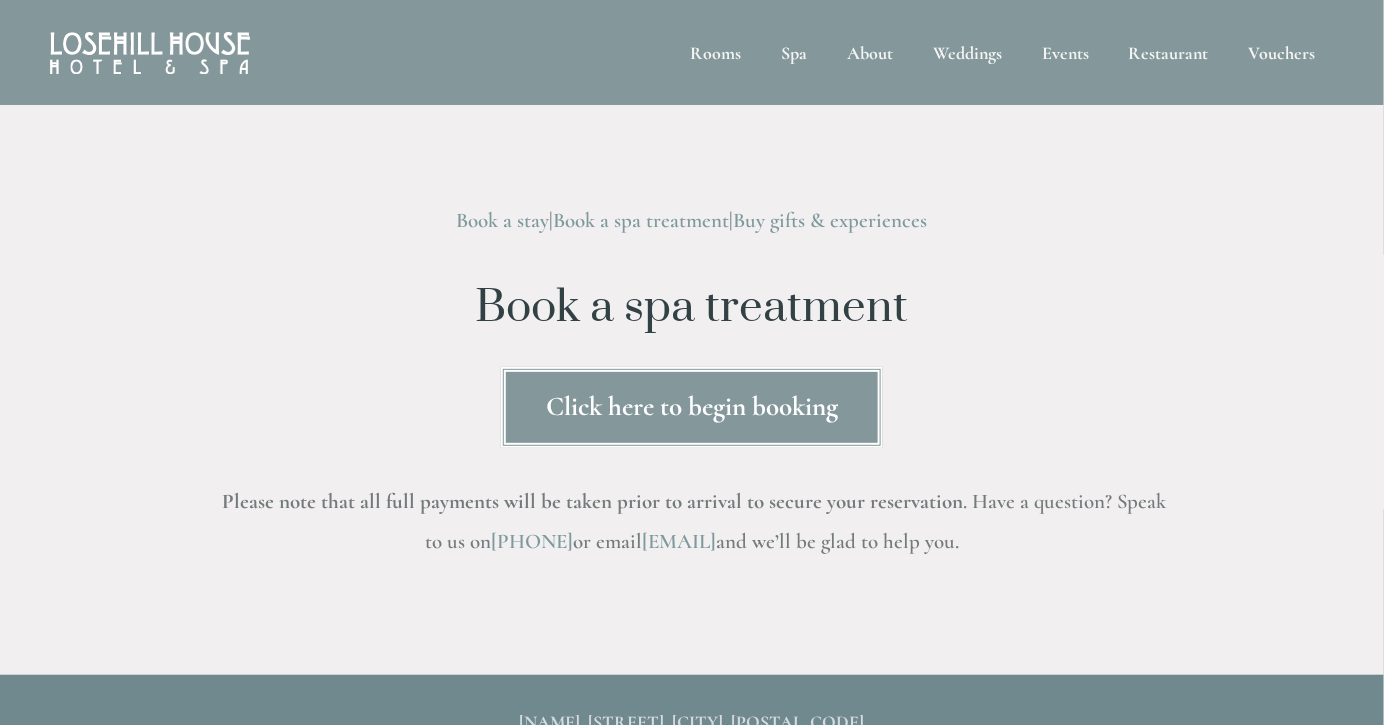 click on "Click here to begin booking" at bounding box center [692, 407] 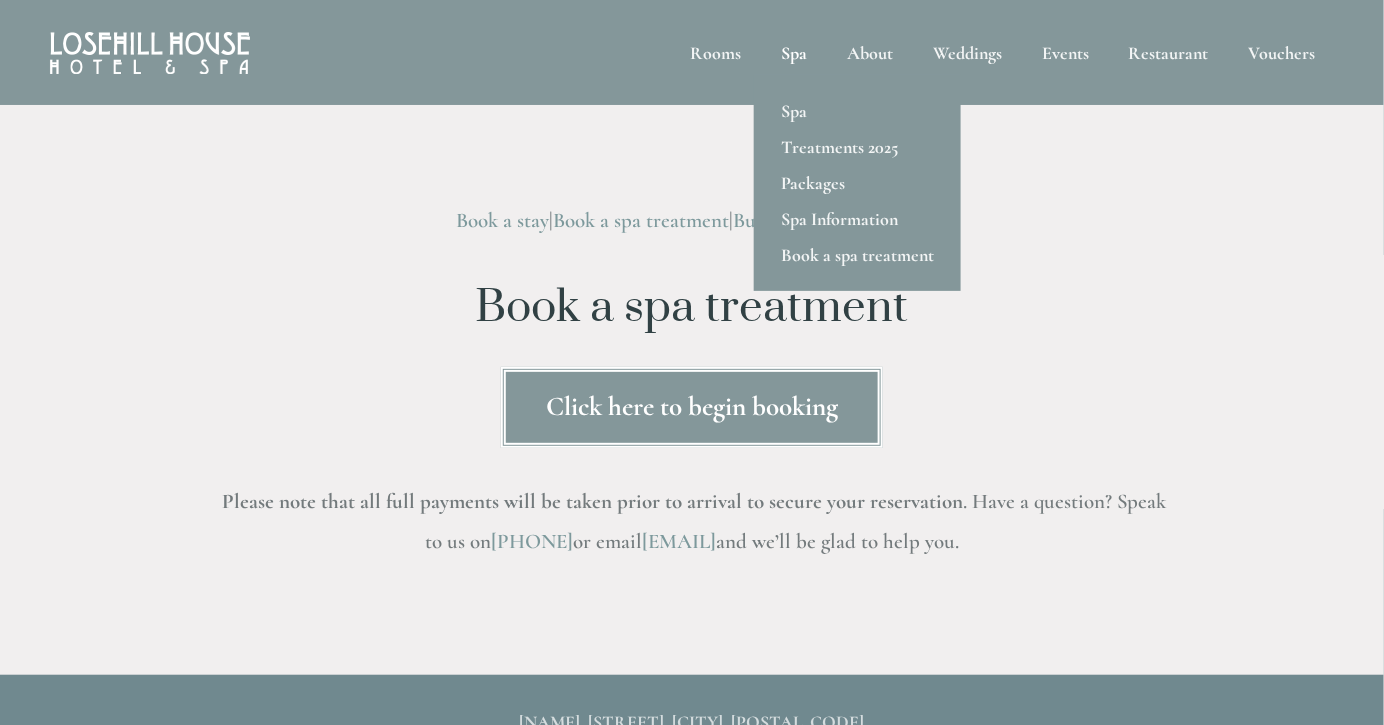 click on "Spa" at bounding box center (794, 52) 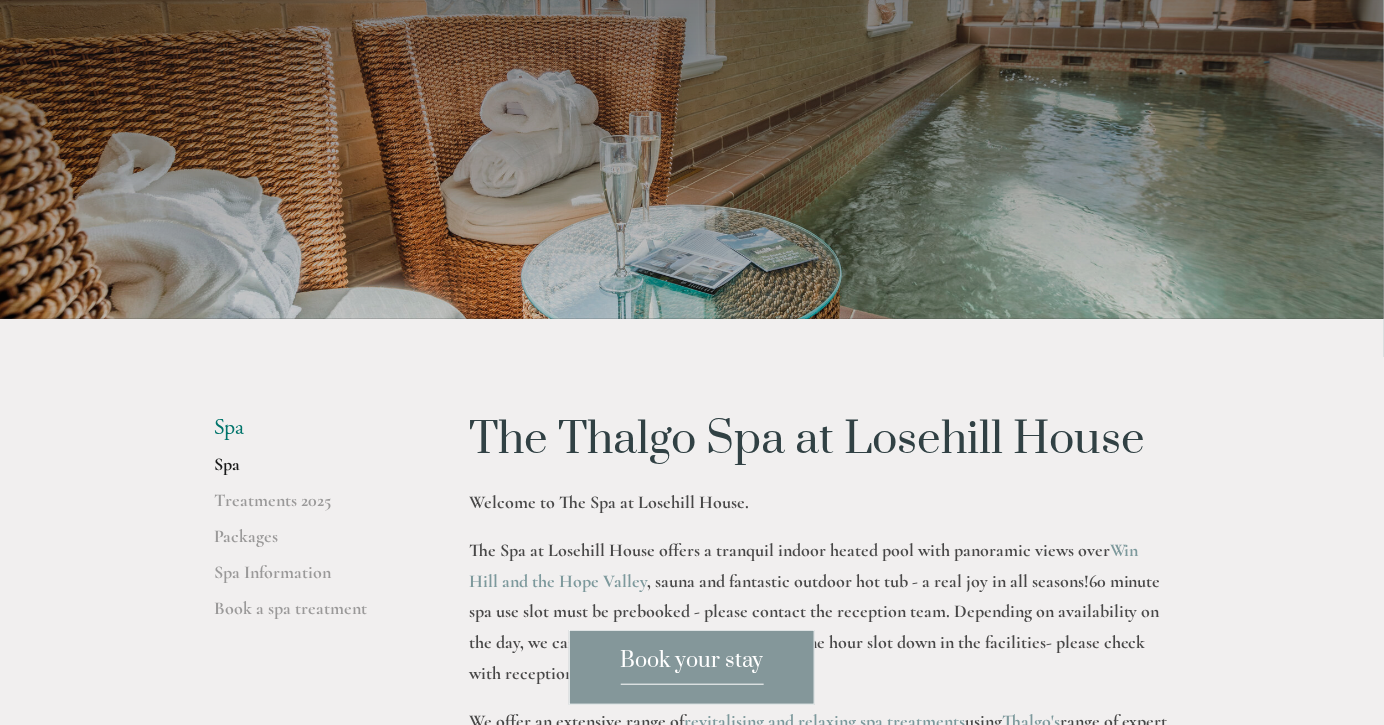scroll, scrollTop: 152, scrollLeft: 0, axis: vertical 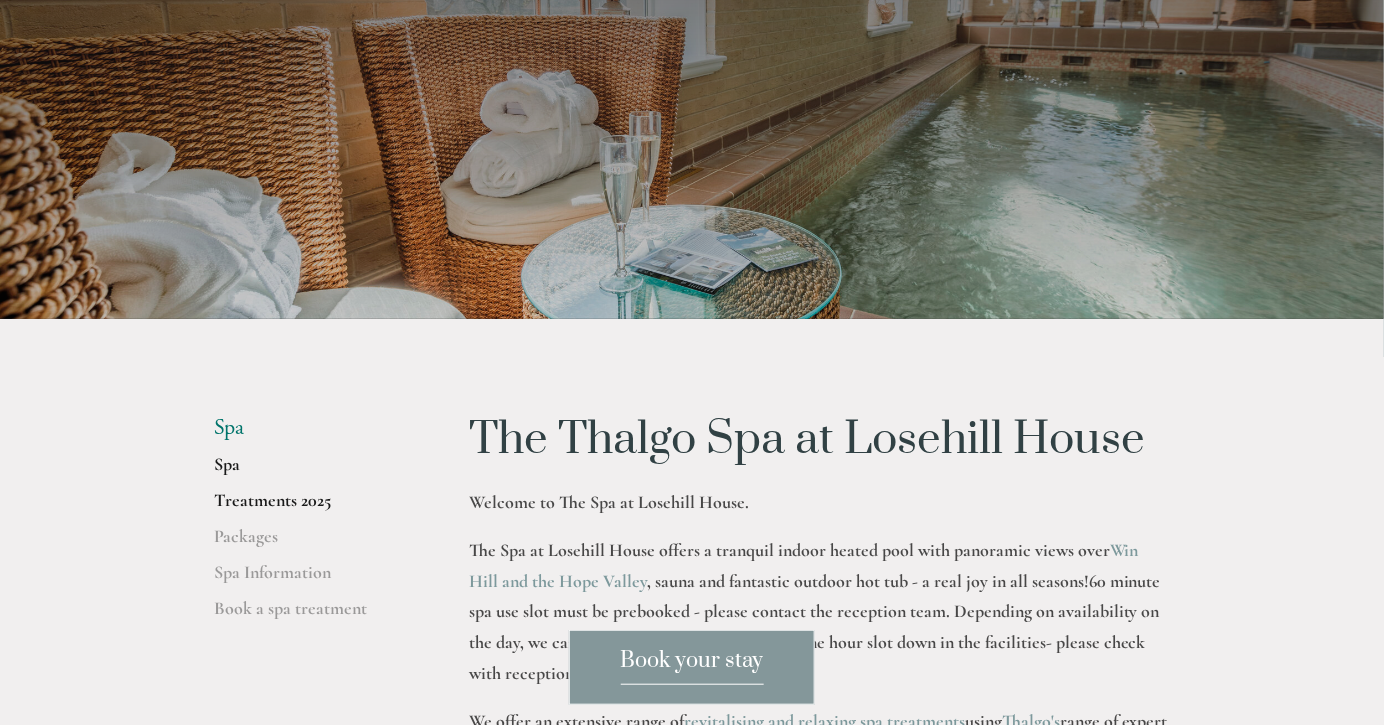 click on "Treatments 2025" at bounding box center [309, 507] 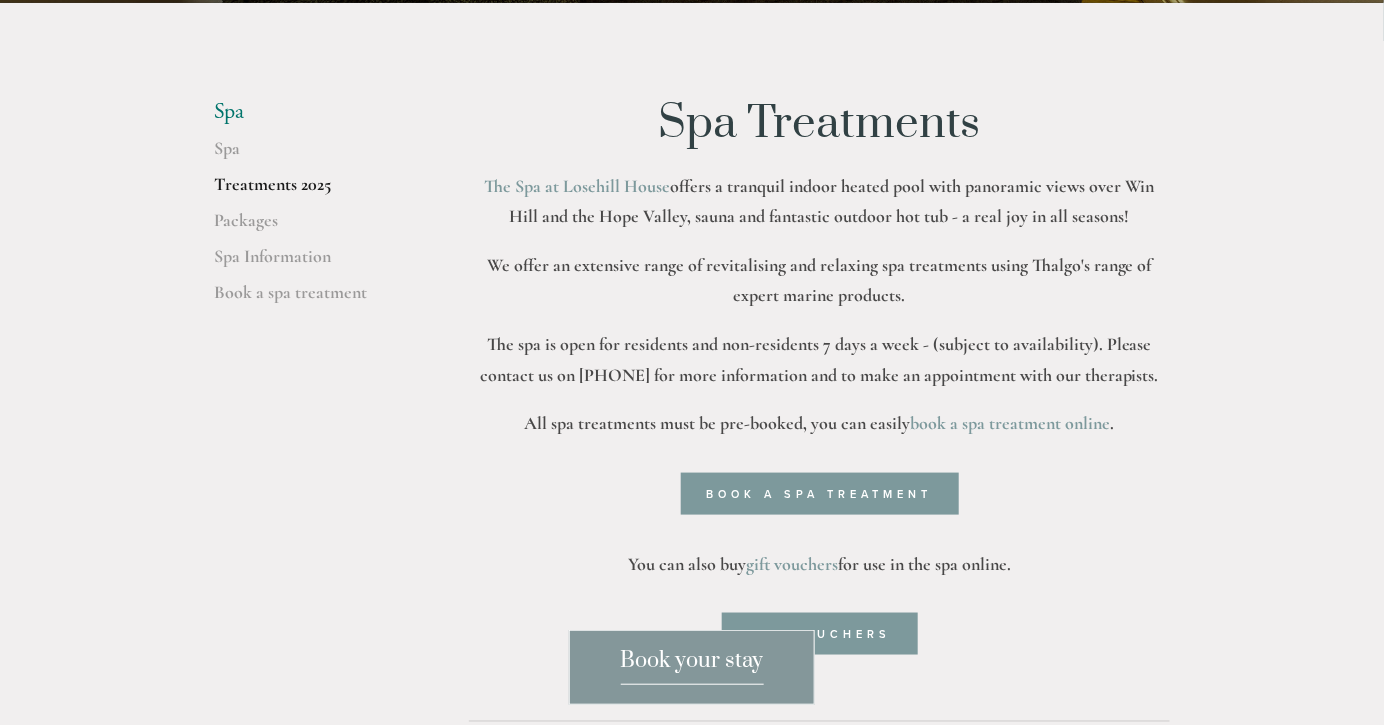 scroll, scrollTop: 465, scrollLeft: 0, axis: vertical 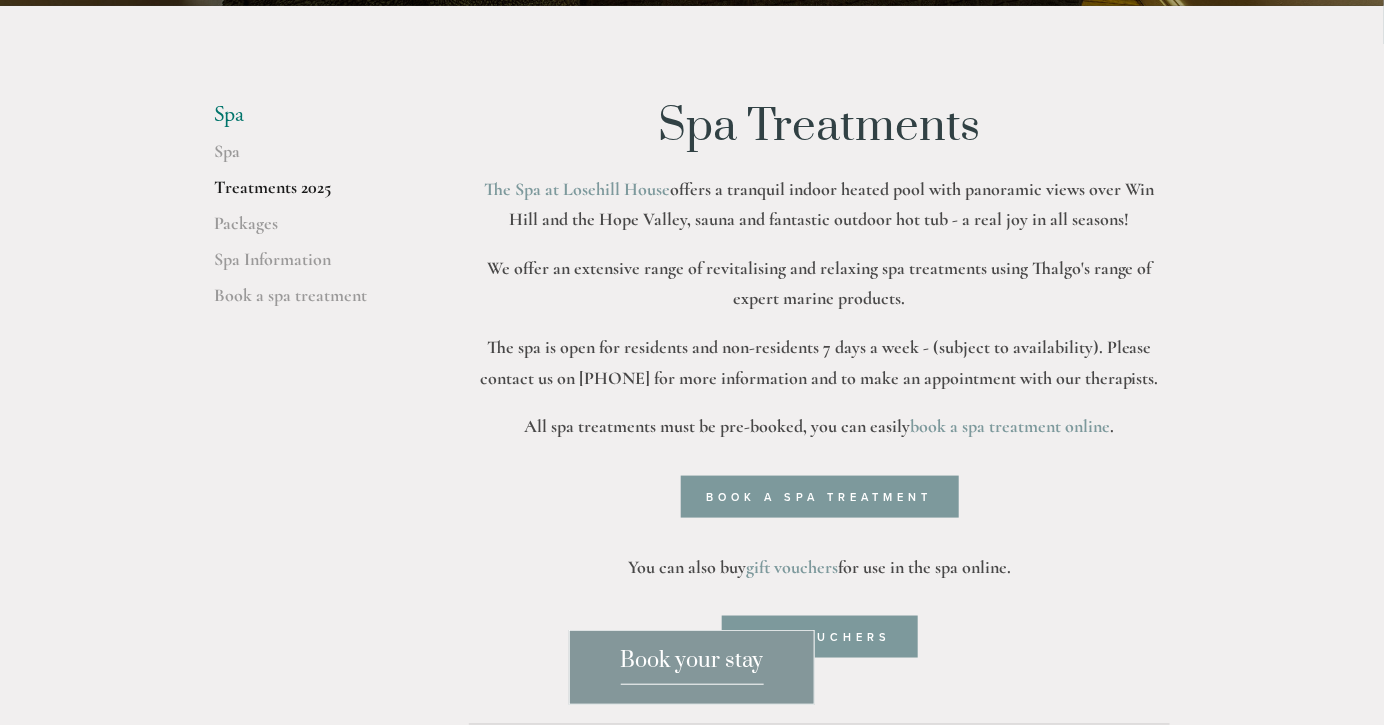 click on "Spa" at bounding box center (309, 115) 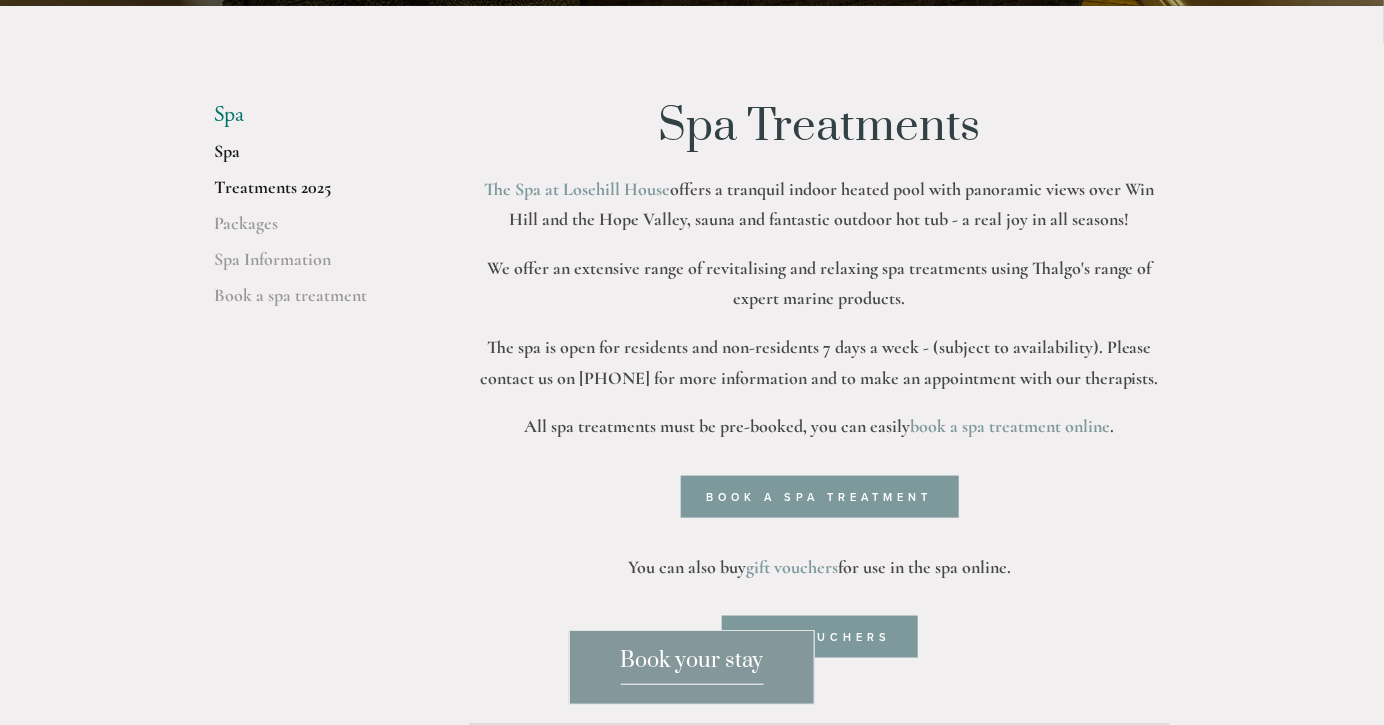click on "Spa" at bounding box center [309, 158] 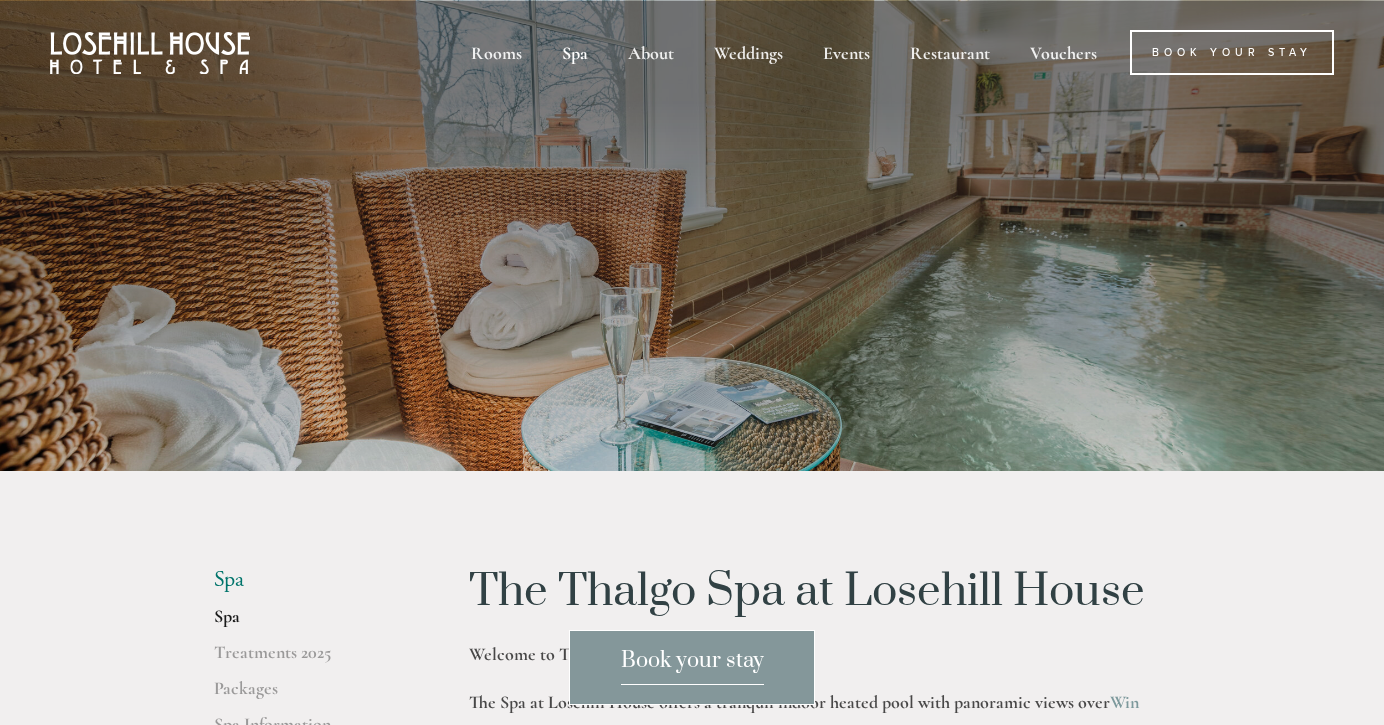 scroll, scrollTop: 0, scrollLeft: 0, axis: both 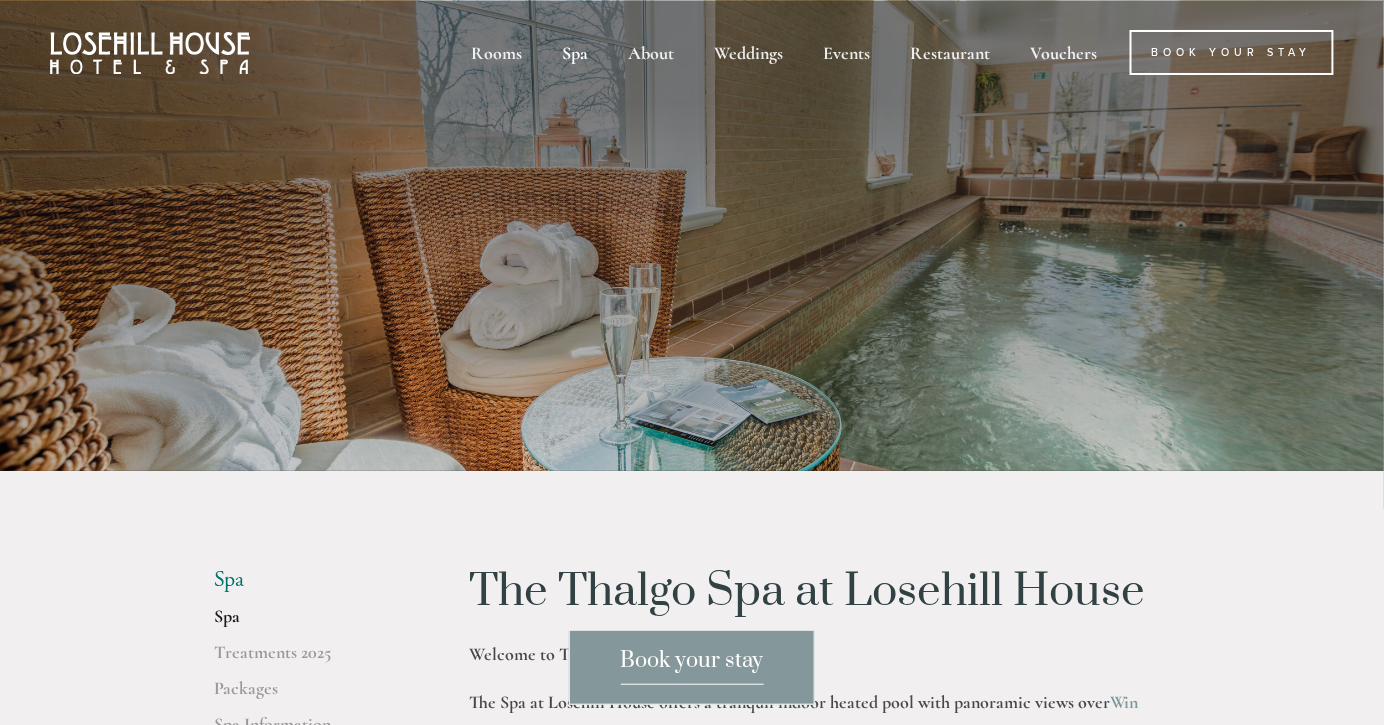 click on "Book your stay" at bounding box center (692, 667) 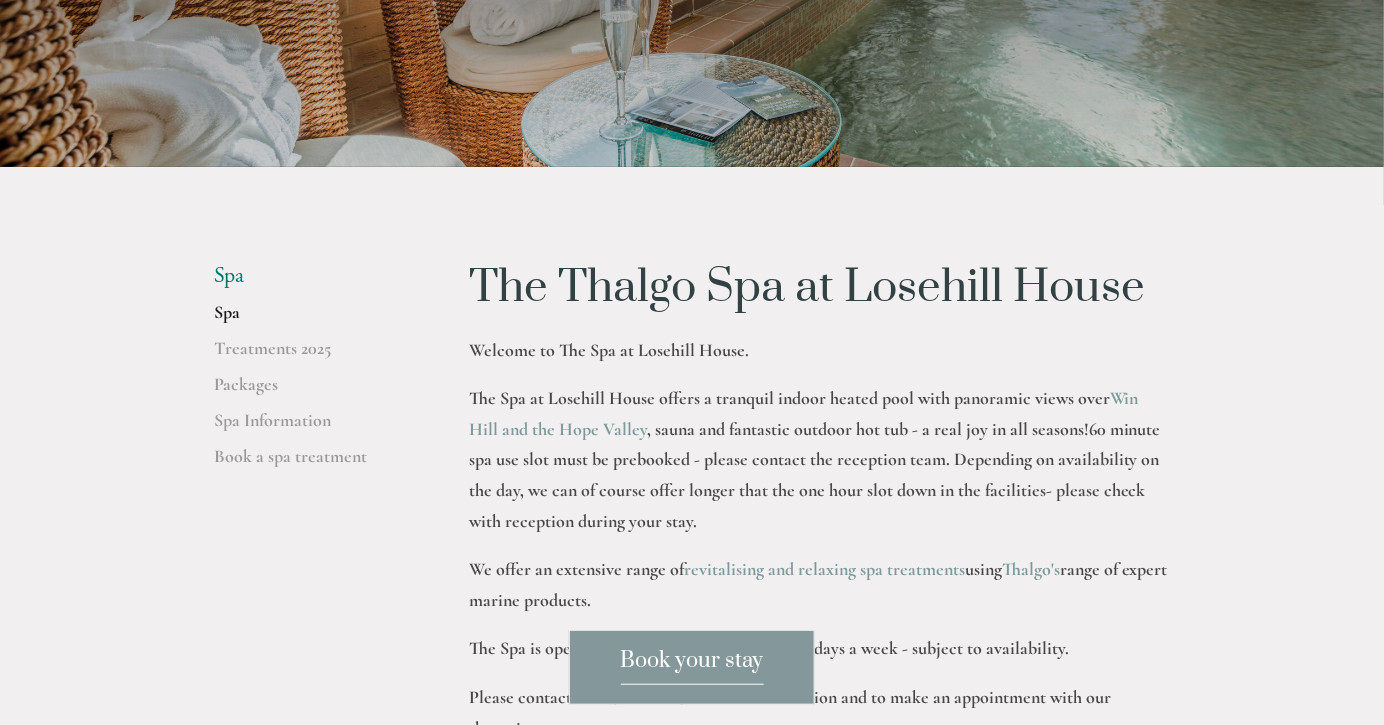 scroll, scrollTop: 306, scrollLeft: 0, axis: vertical 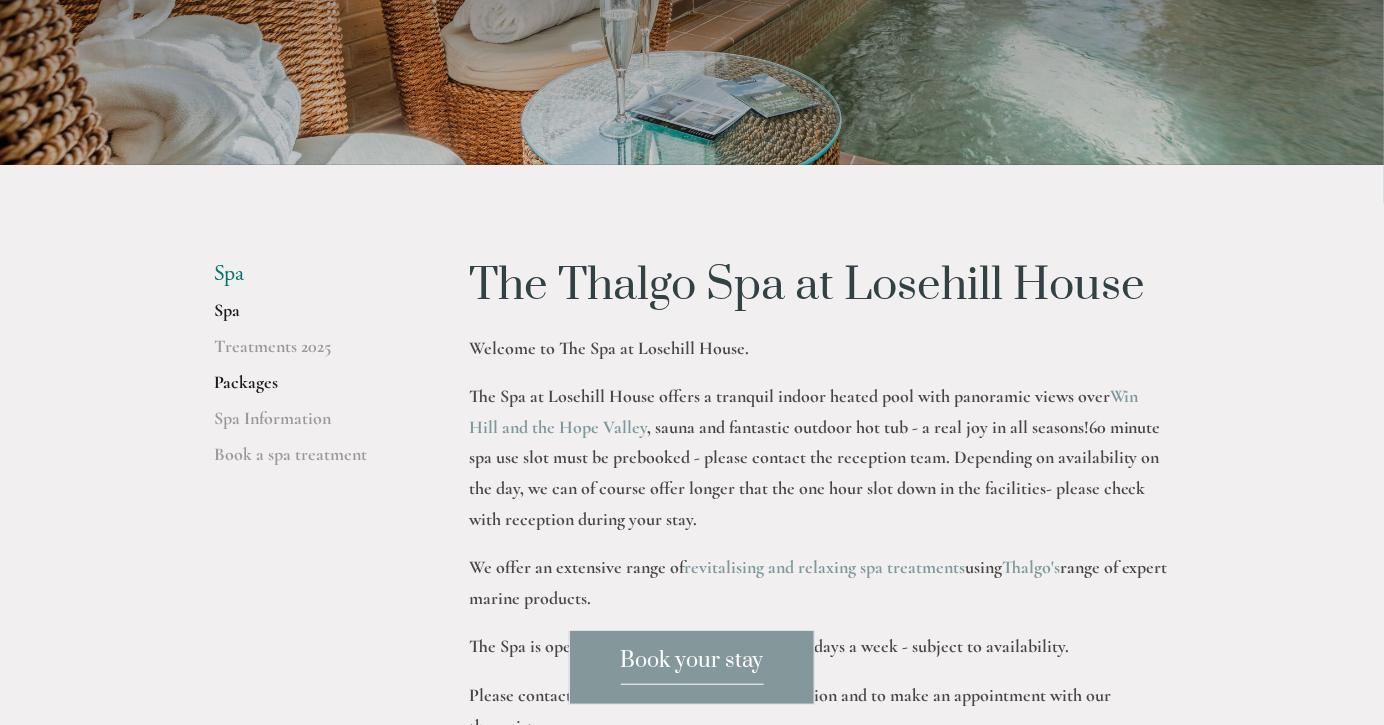 click on "Packages" at bounding box center [309, 389] 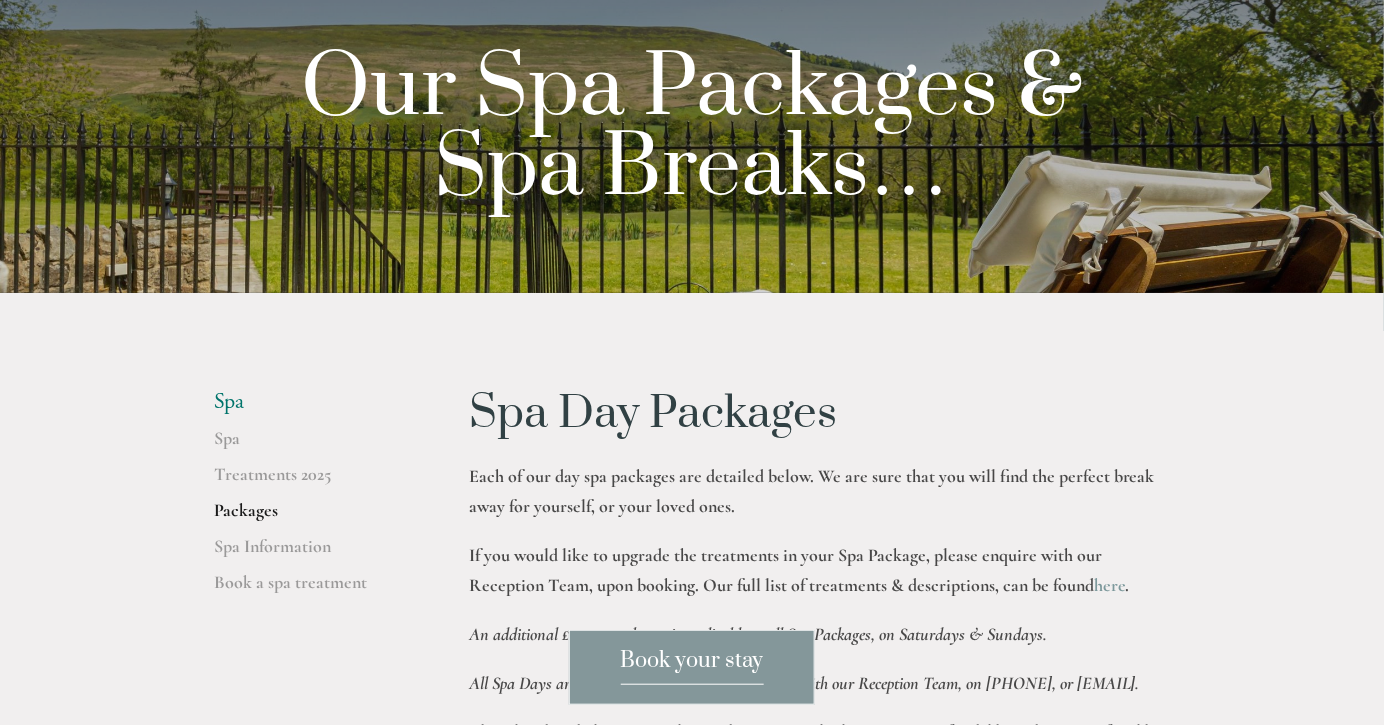 scroll, scrollTop: 184, scrollLeft: 0, axis: vertical 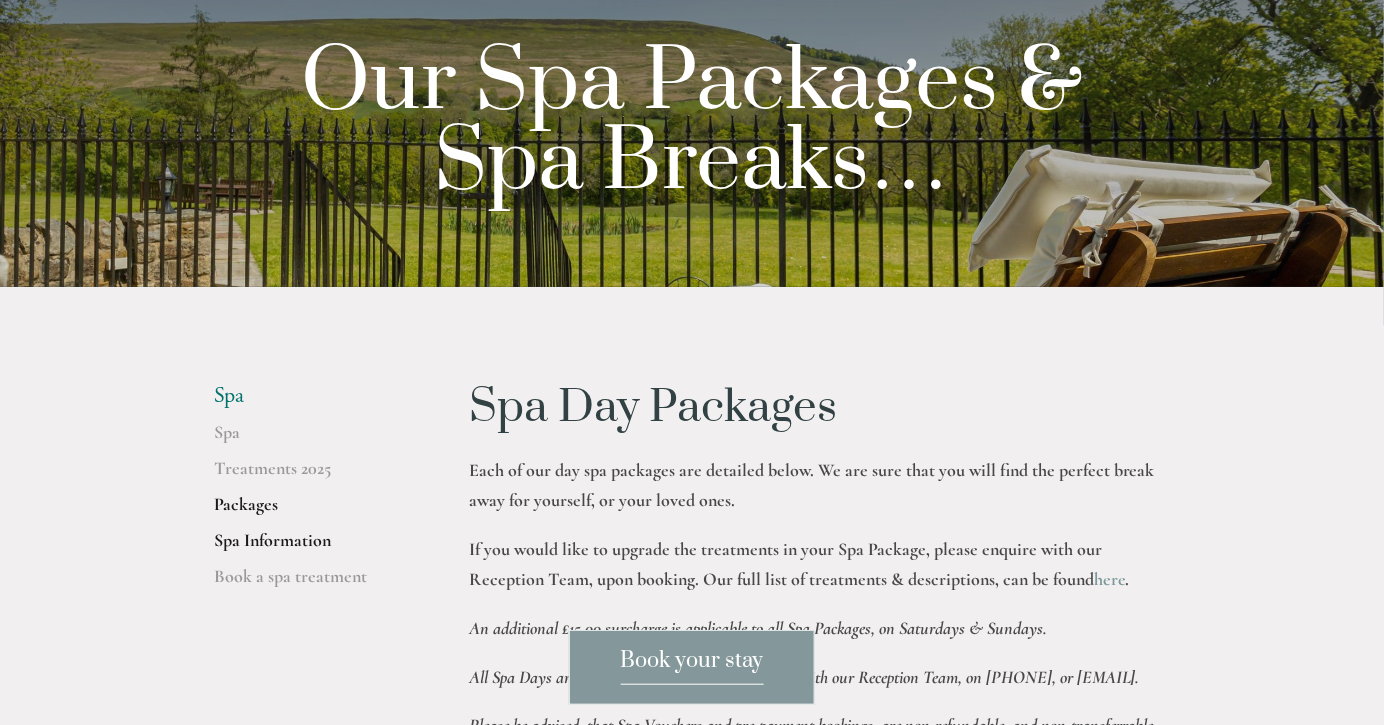 click on "Spa Information" at bounding box center (309, 547) 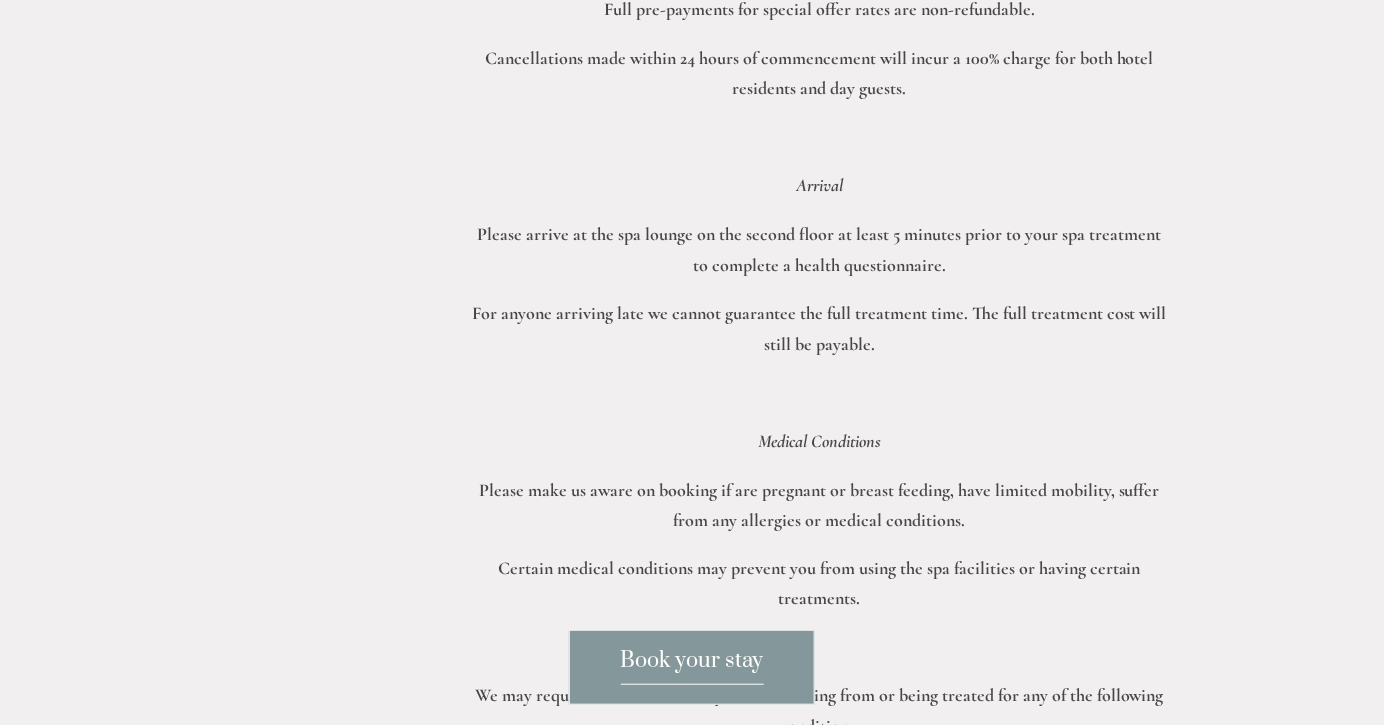 scroll, scrollTop: 0, scrollLeft: 0, axis: both 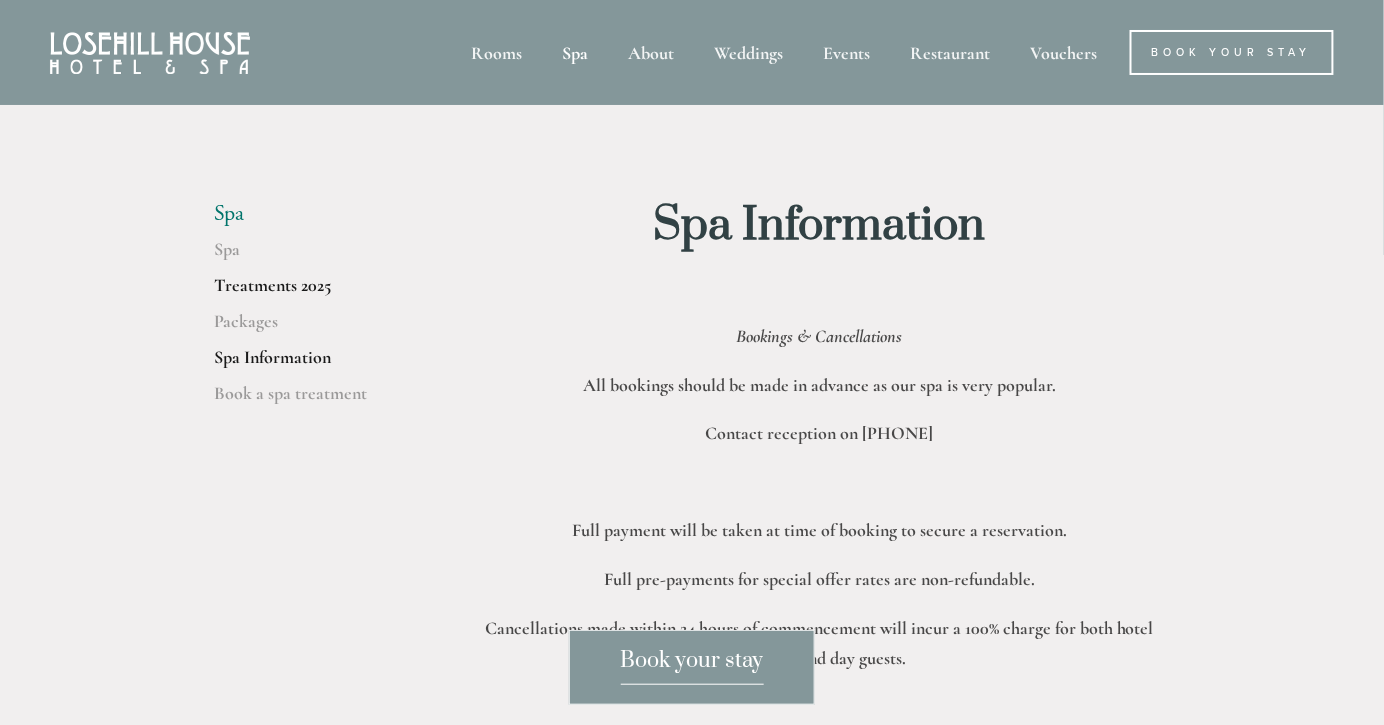 click on "Treatments 2025" at bounding box center [309, 292] 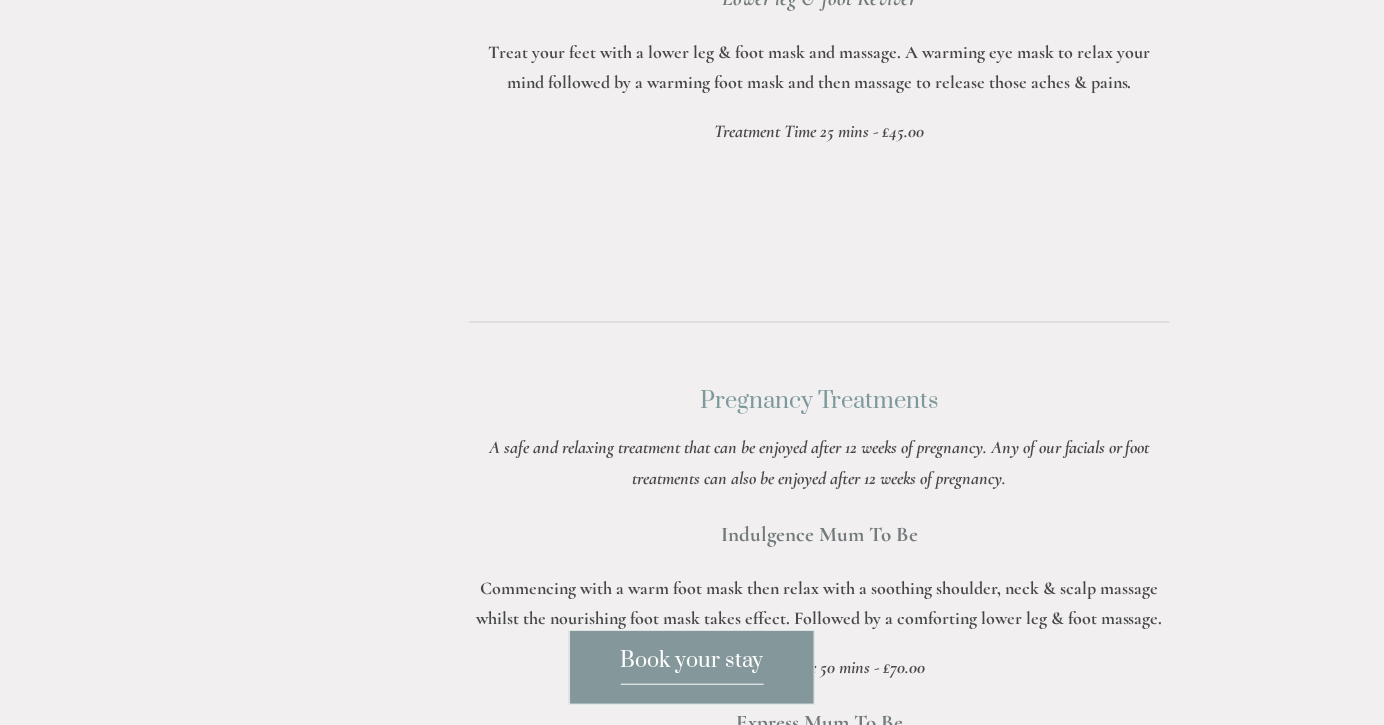 scroll, scrollTop: 5342, scrollLeft: 0, axis: vertical 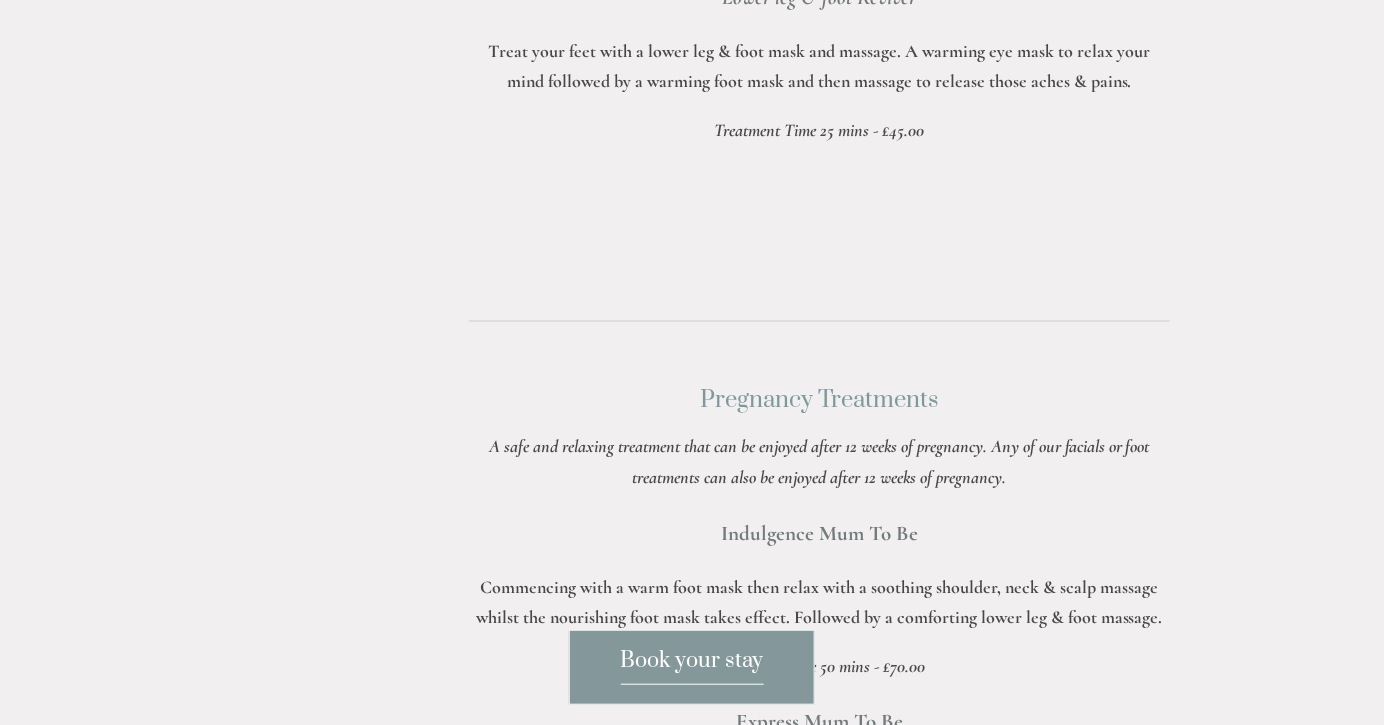 drag, startPoint x: 865, startPoint y: 502, endPoint x: 609, endPoint y: 480, distance: 256.94357 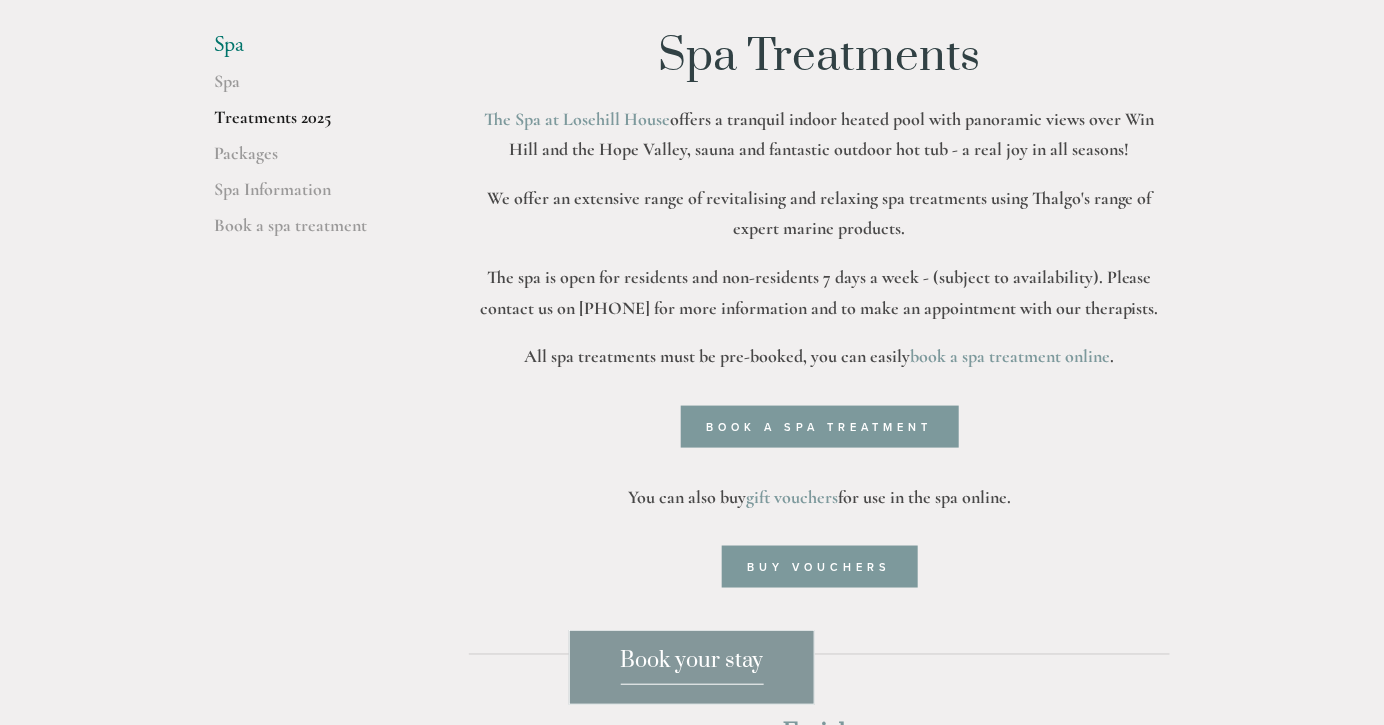 scroll, scrollTop: 536, scrollLeft: 0, axis: vertical 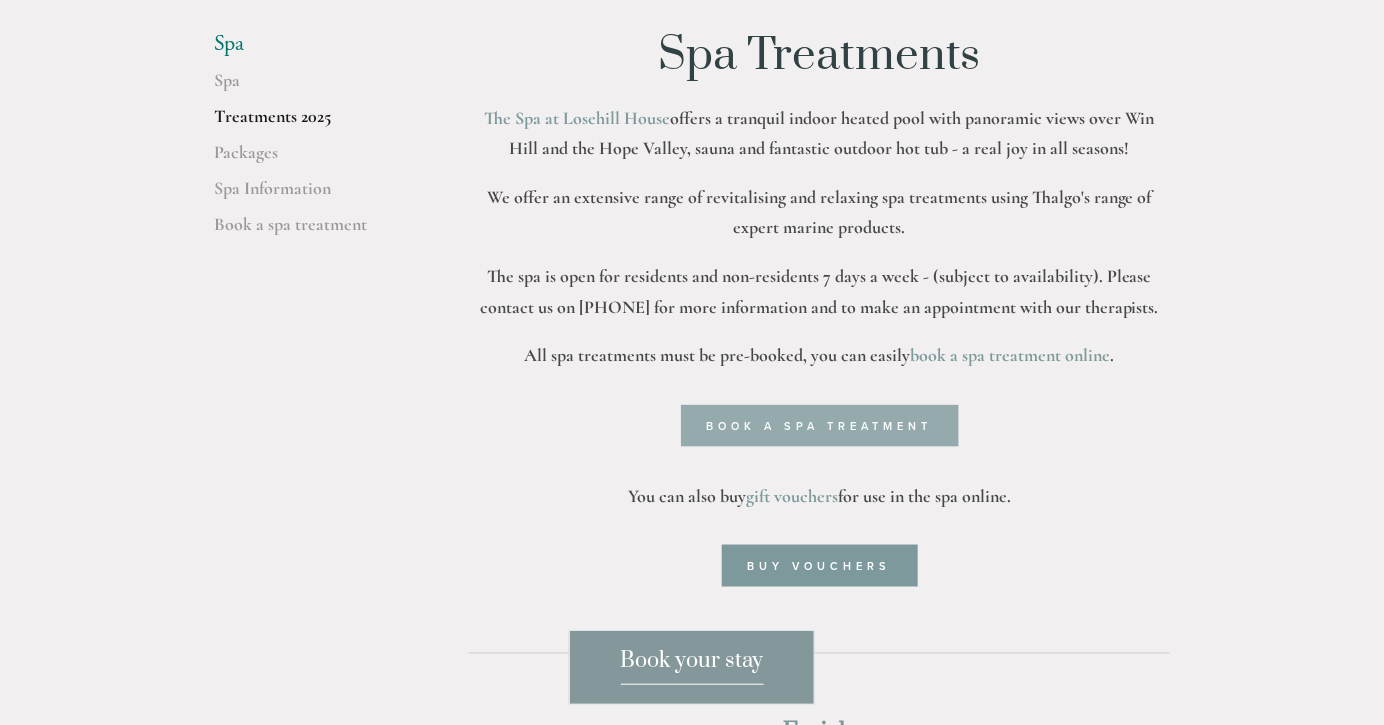 click on "Book a spa treatment" at bounding box center (820, 426) 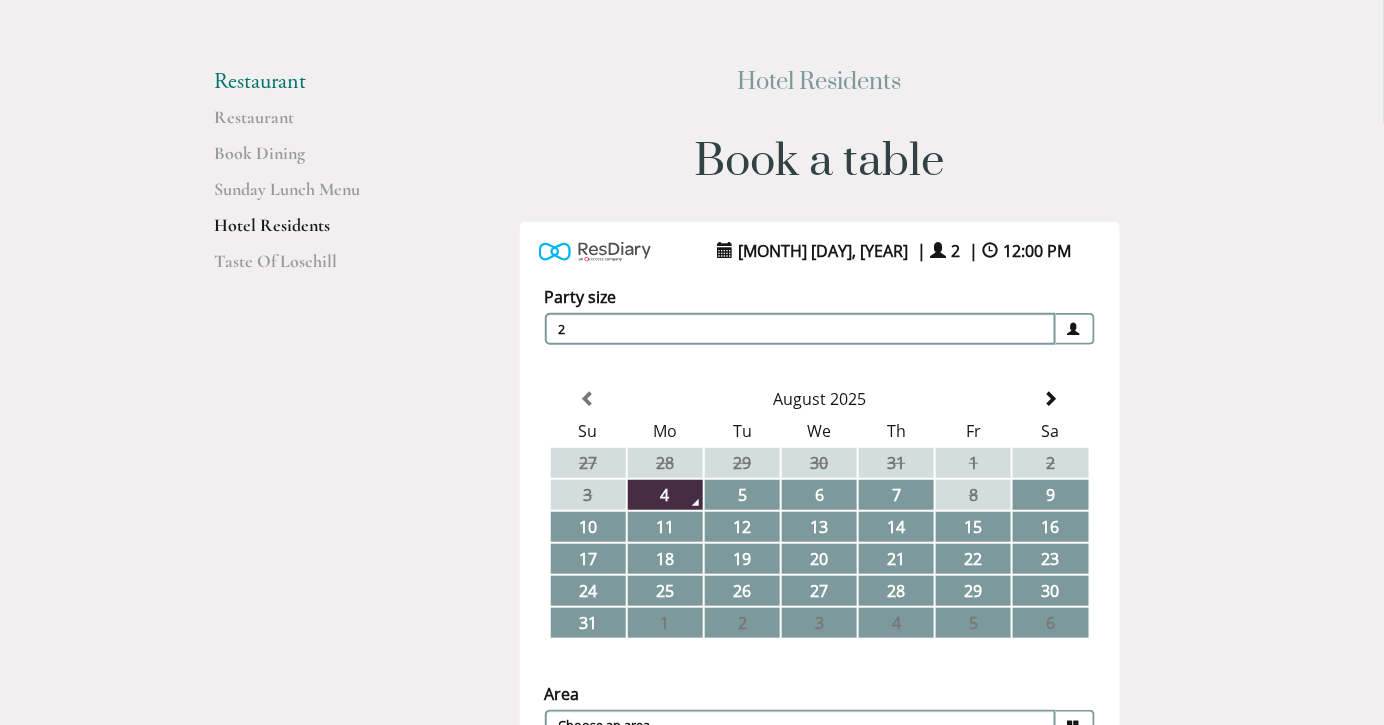 scroll, scrollTop: 136, scrollLeft: 0, axis: vertical 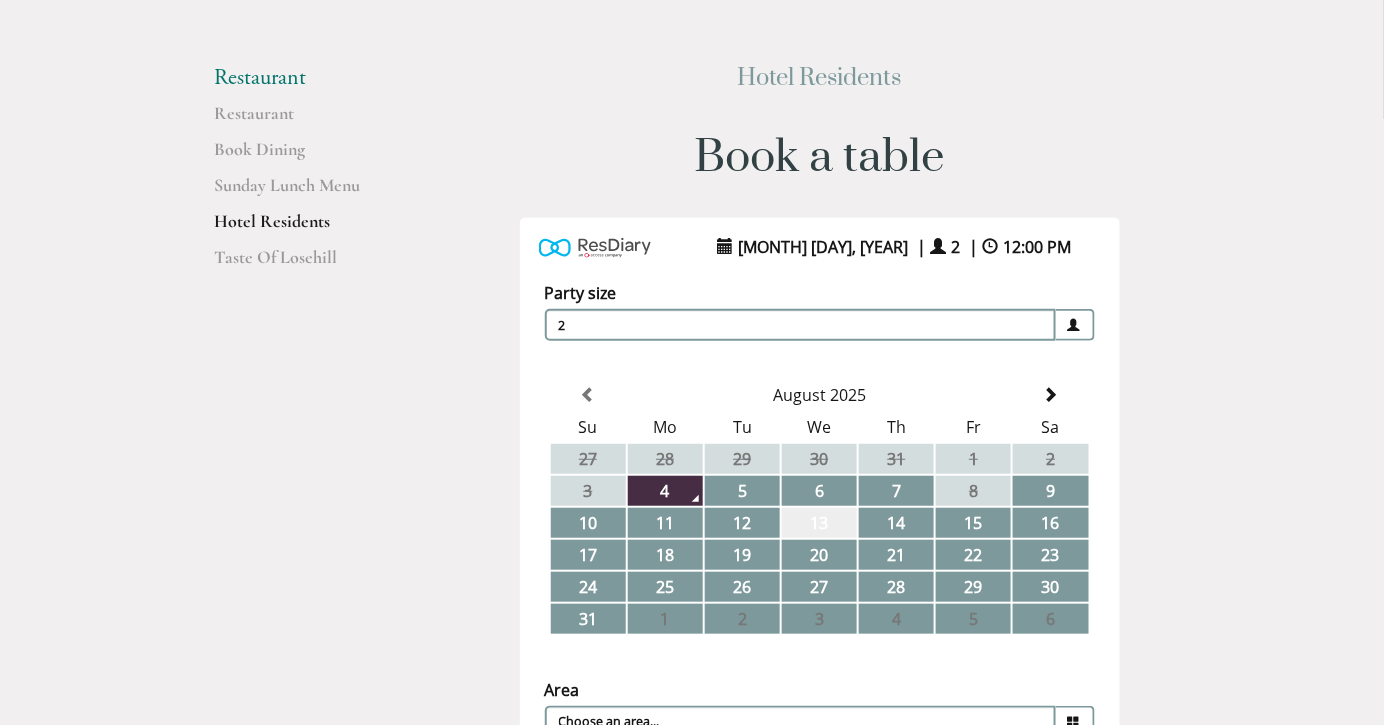 click on "13" at bounding box center [819, 523] 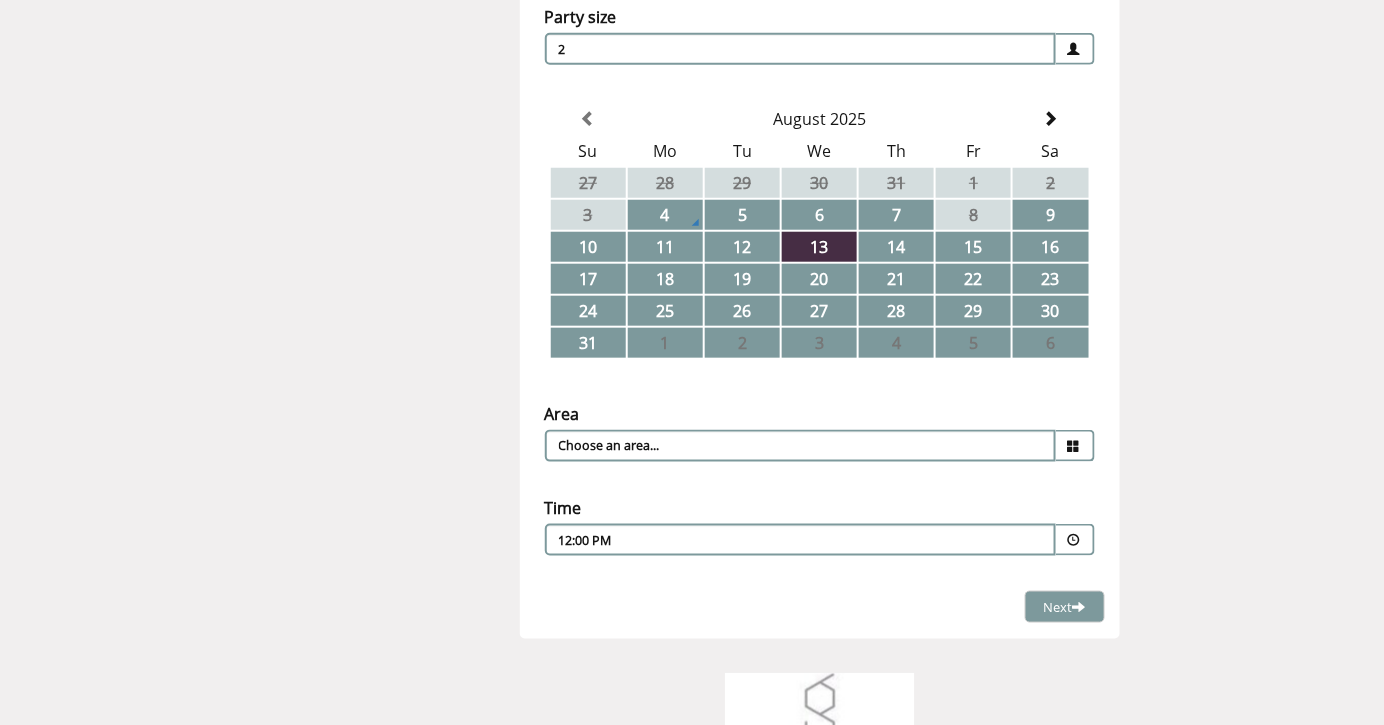 scroll, scrollTop: 413, scrollLeft: 0, axis: vertical 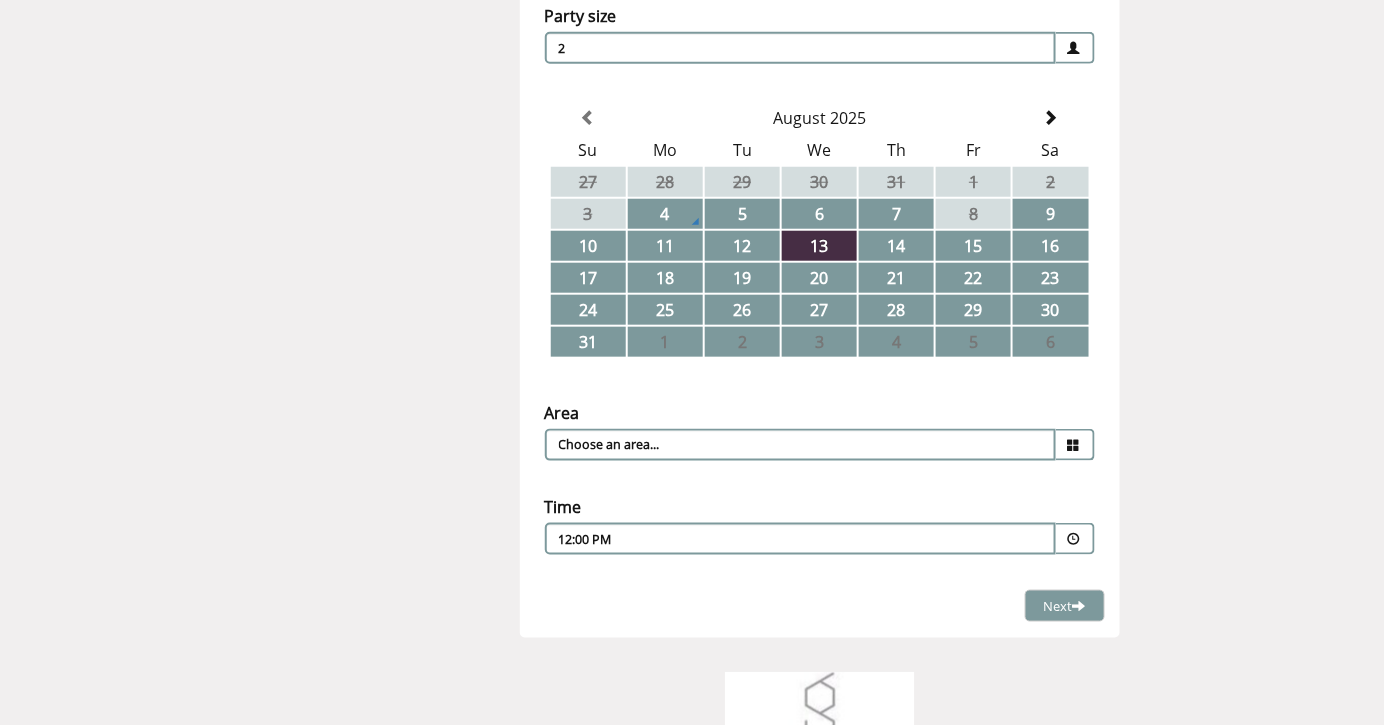 click at bounding box center [1074, 445] 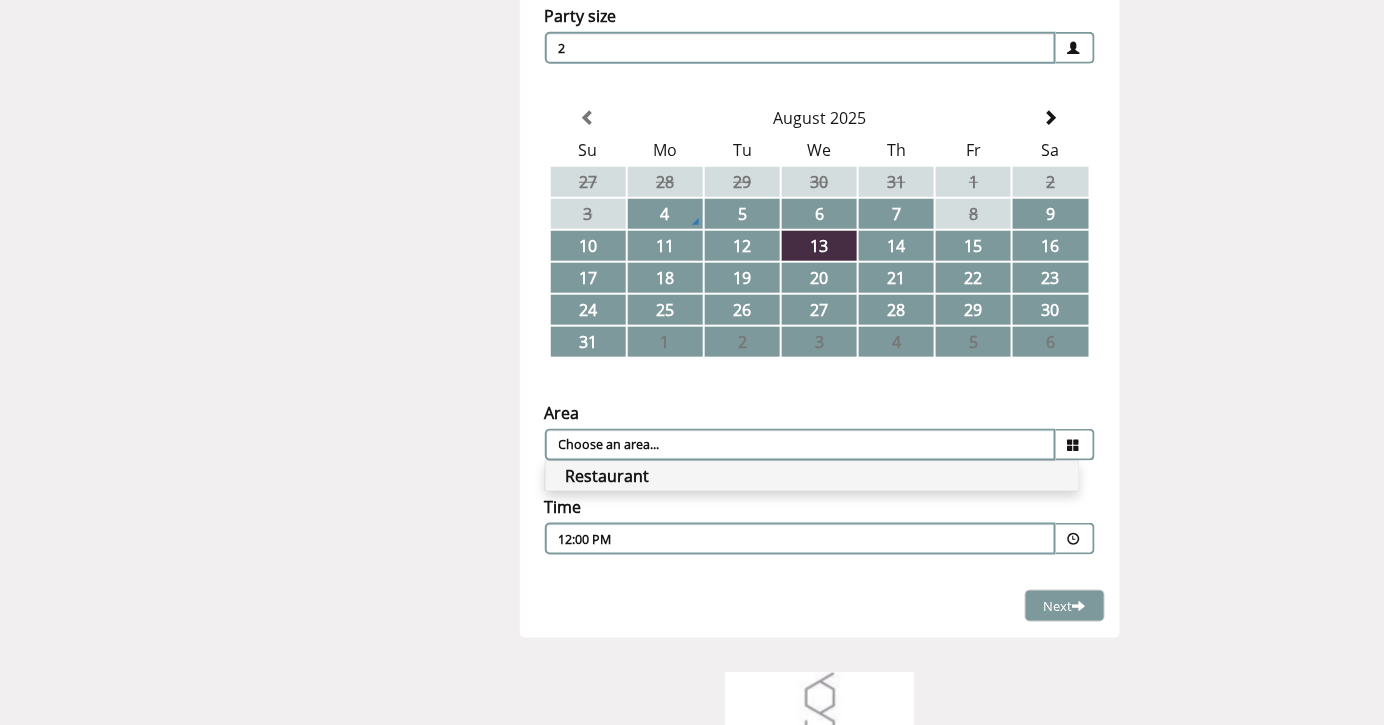 click on "Restaurant" at bounding box center (812, 476) 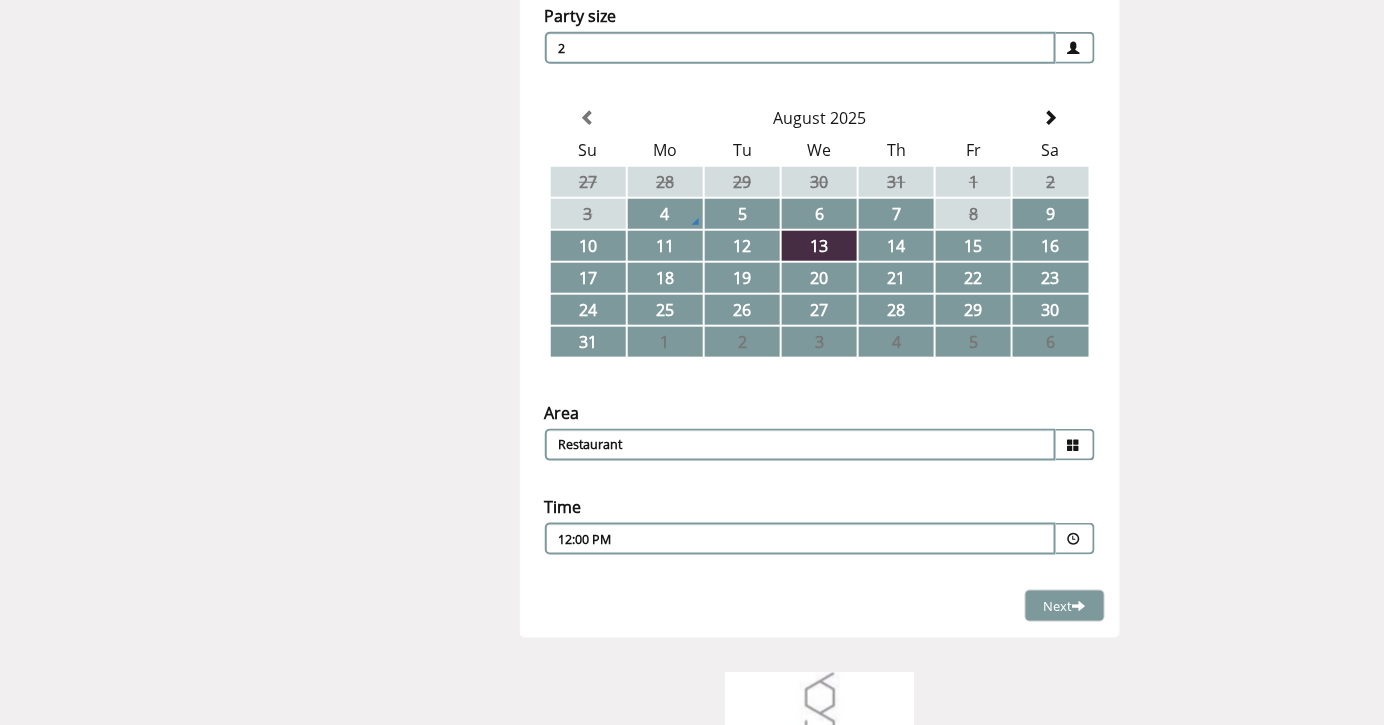 click at bounding box center [1075, 539] 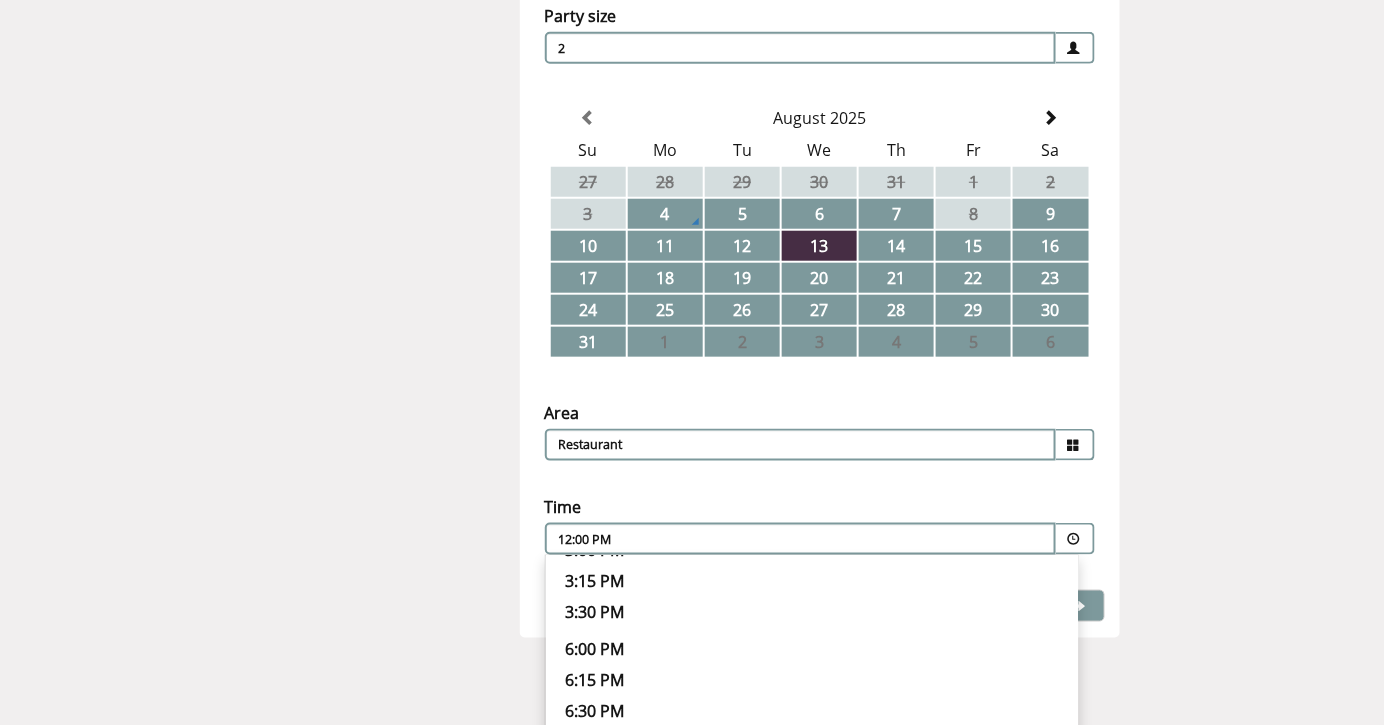 scroll, scrollTop: 758, scrollLeft: 0, axis: vertical 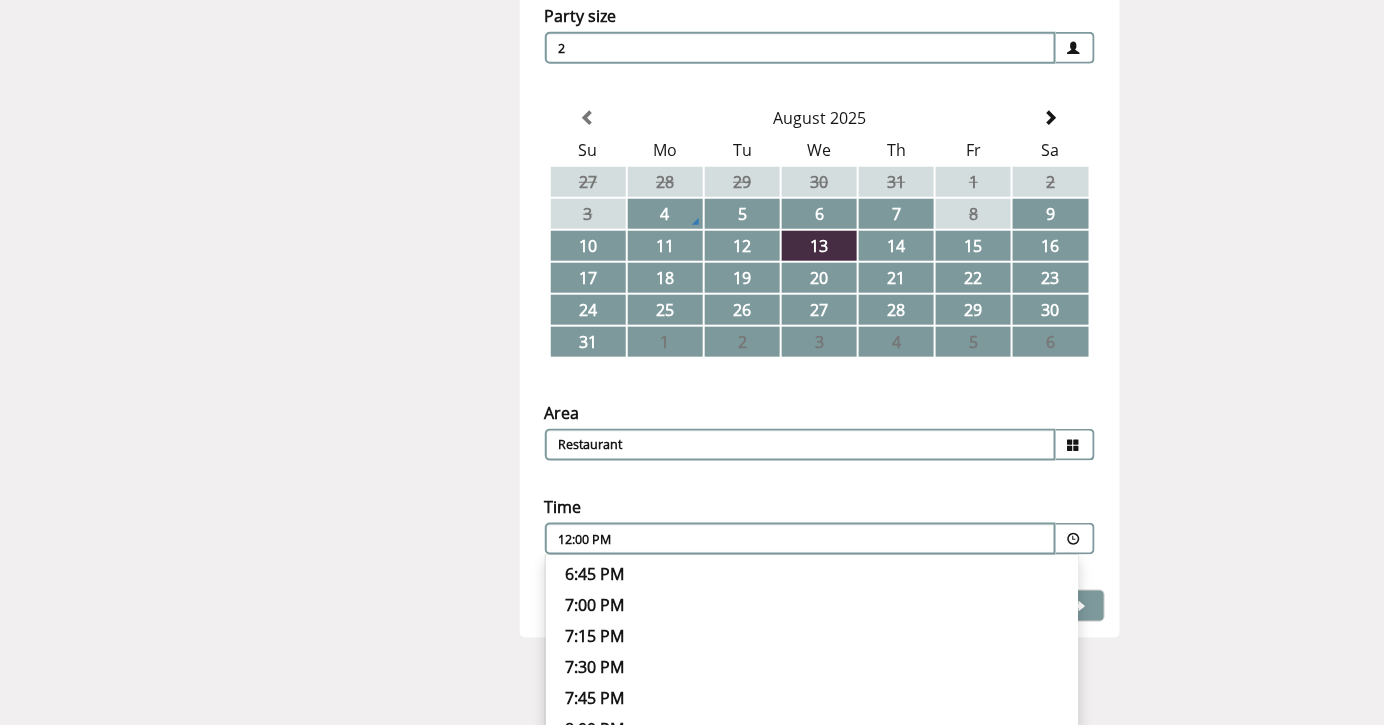 click on "7:30 PM" at bounding box center [812, 667] 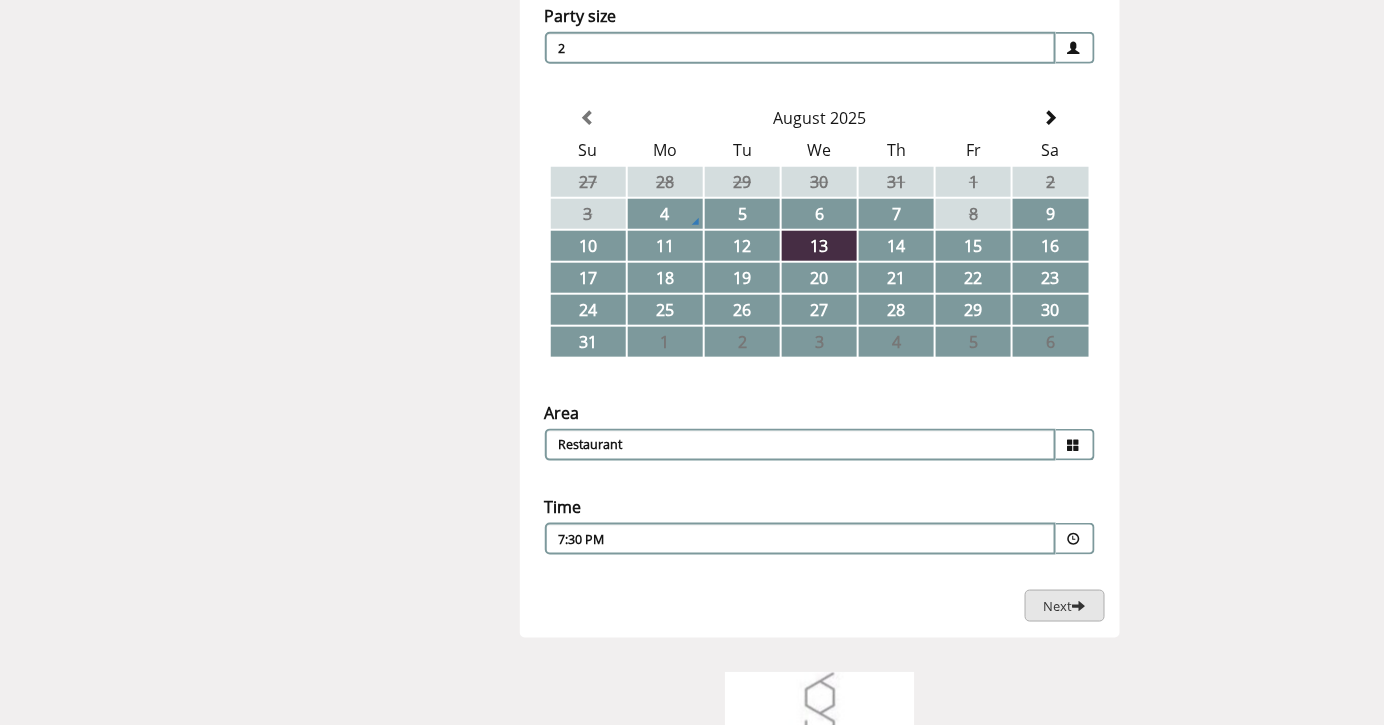 click on "Next" at bounding box center (1065, 606) 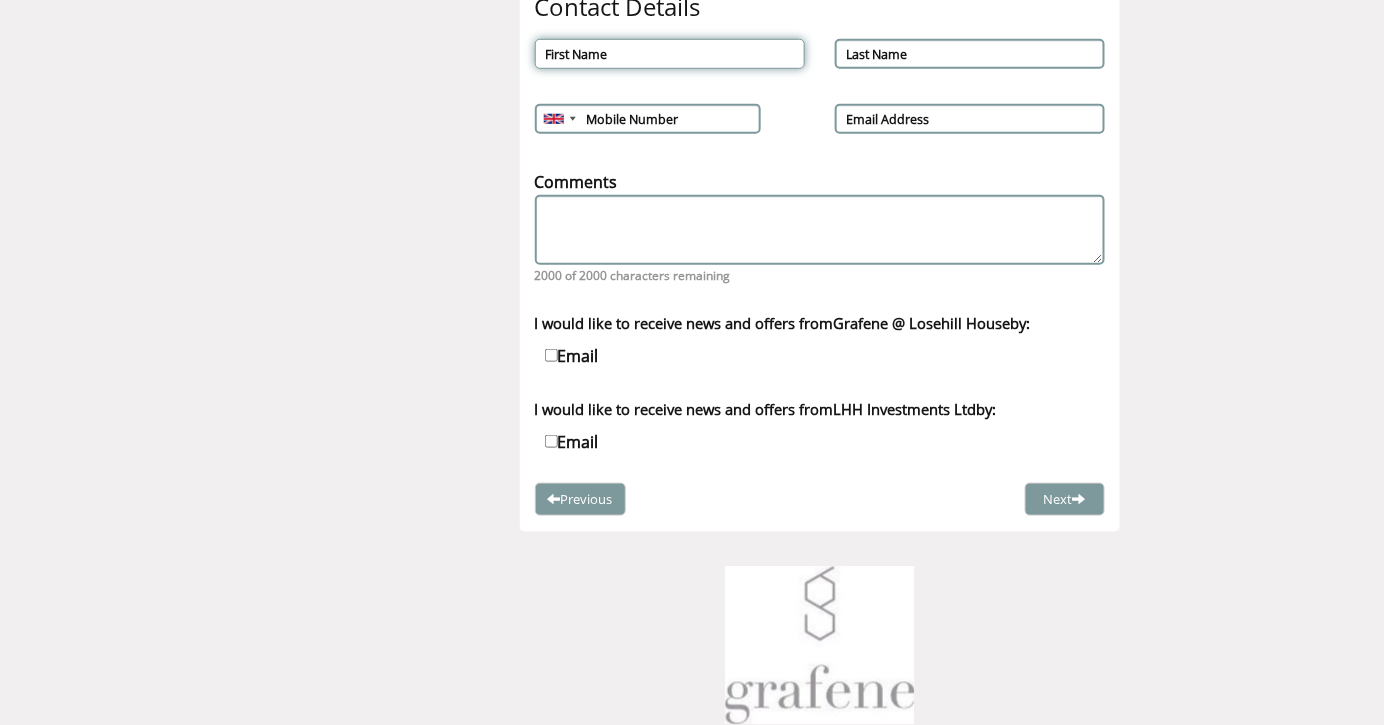 click on "First Name" at bounding box center (670, 54) 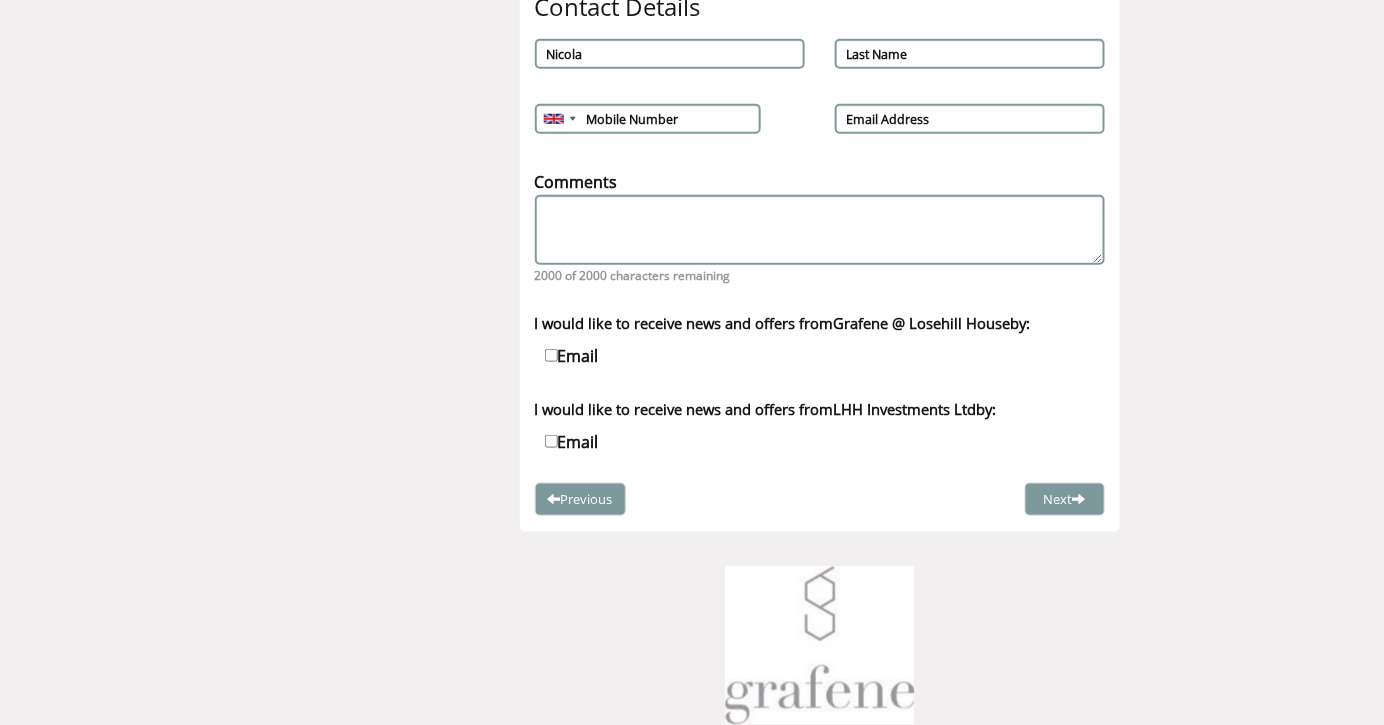 type on "Ball" 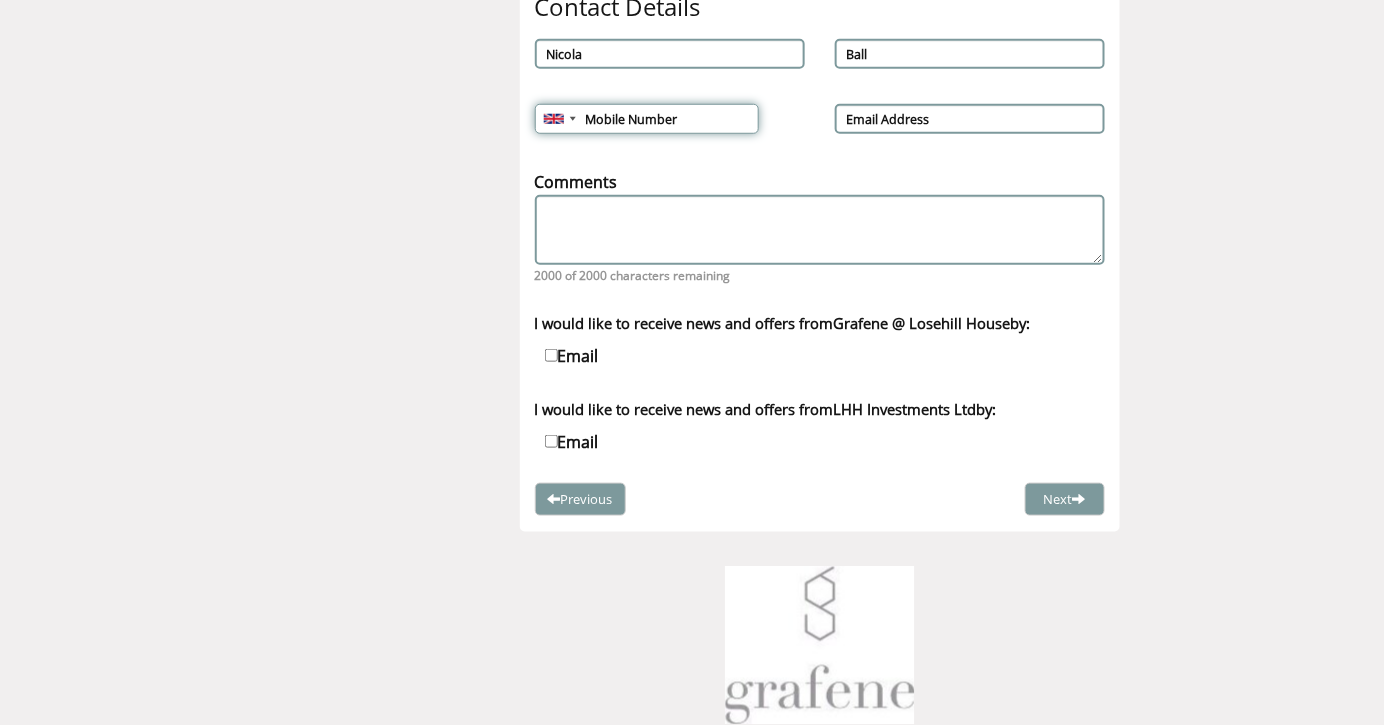 type on "[PHONE]" 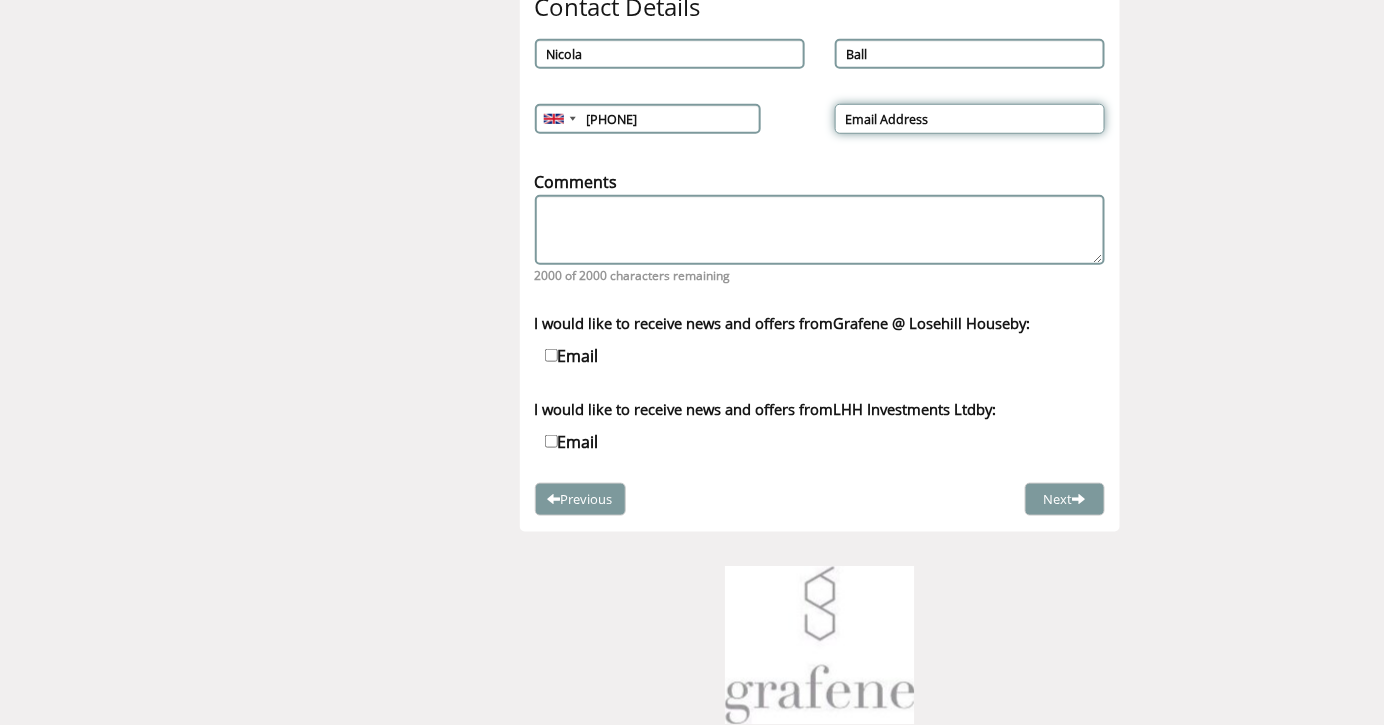 type on "[EMAIL]" 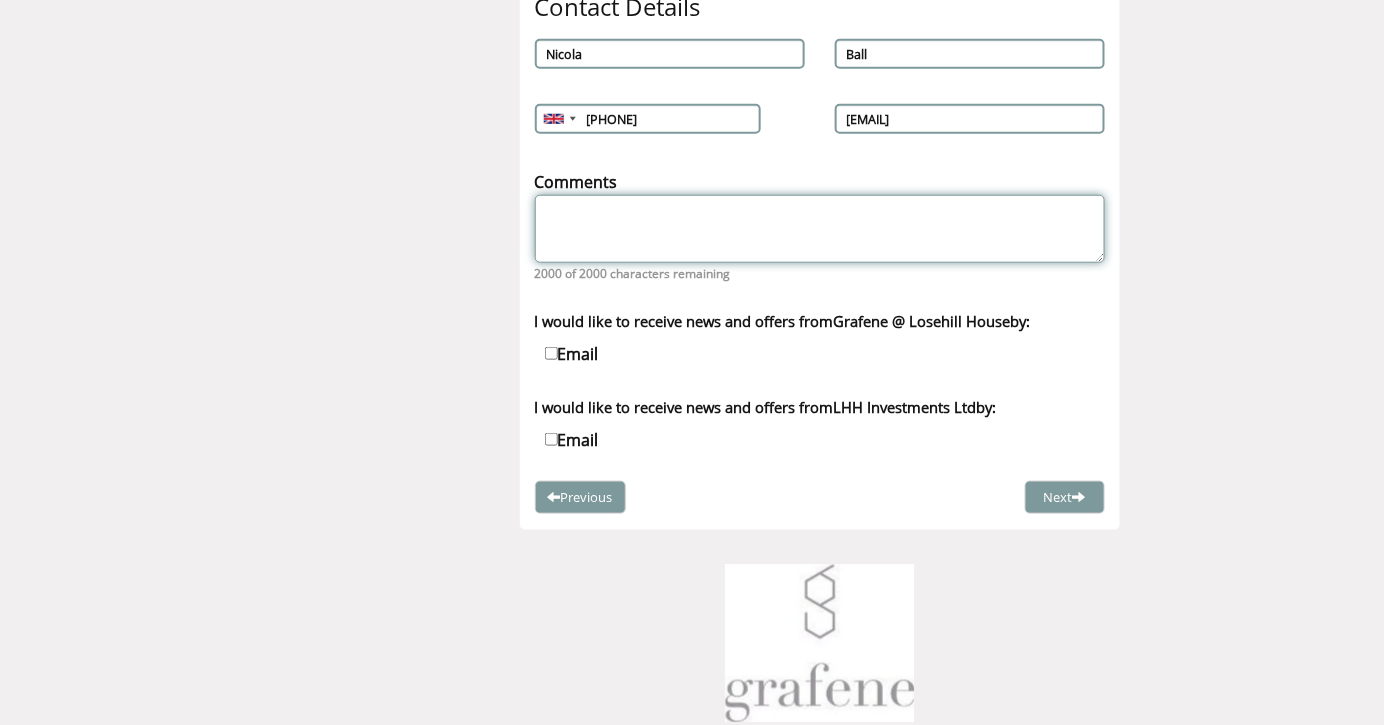 click on "Comments" at bounding box center [820, 229] 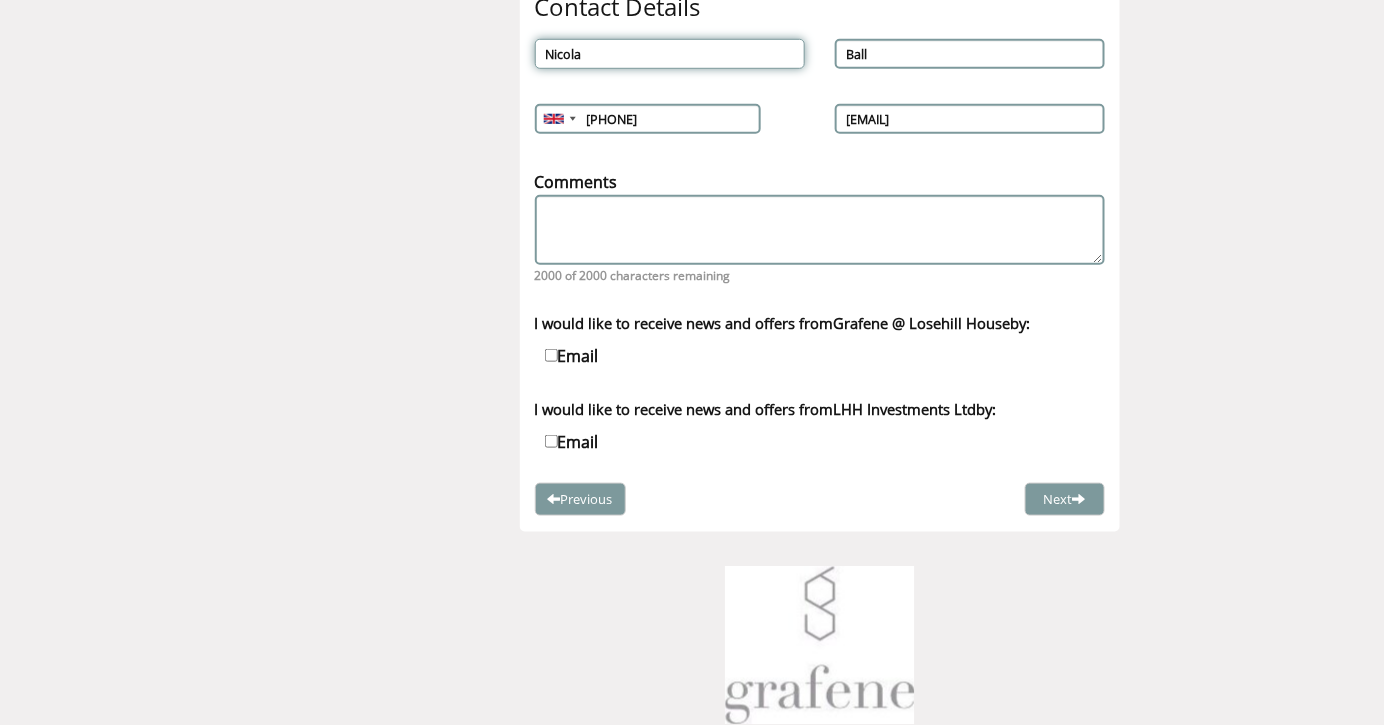 click on "Nicola" at bounding box center [670, 54] 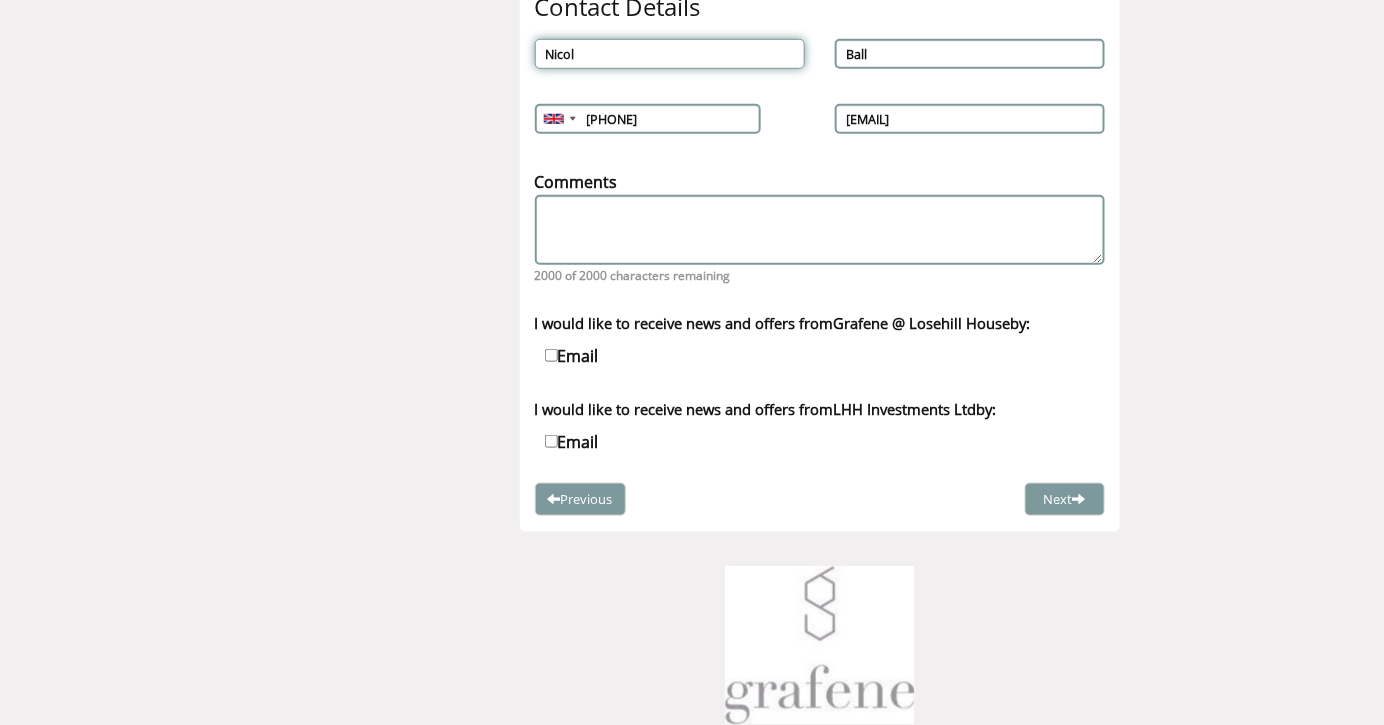 type on "Nicola" 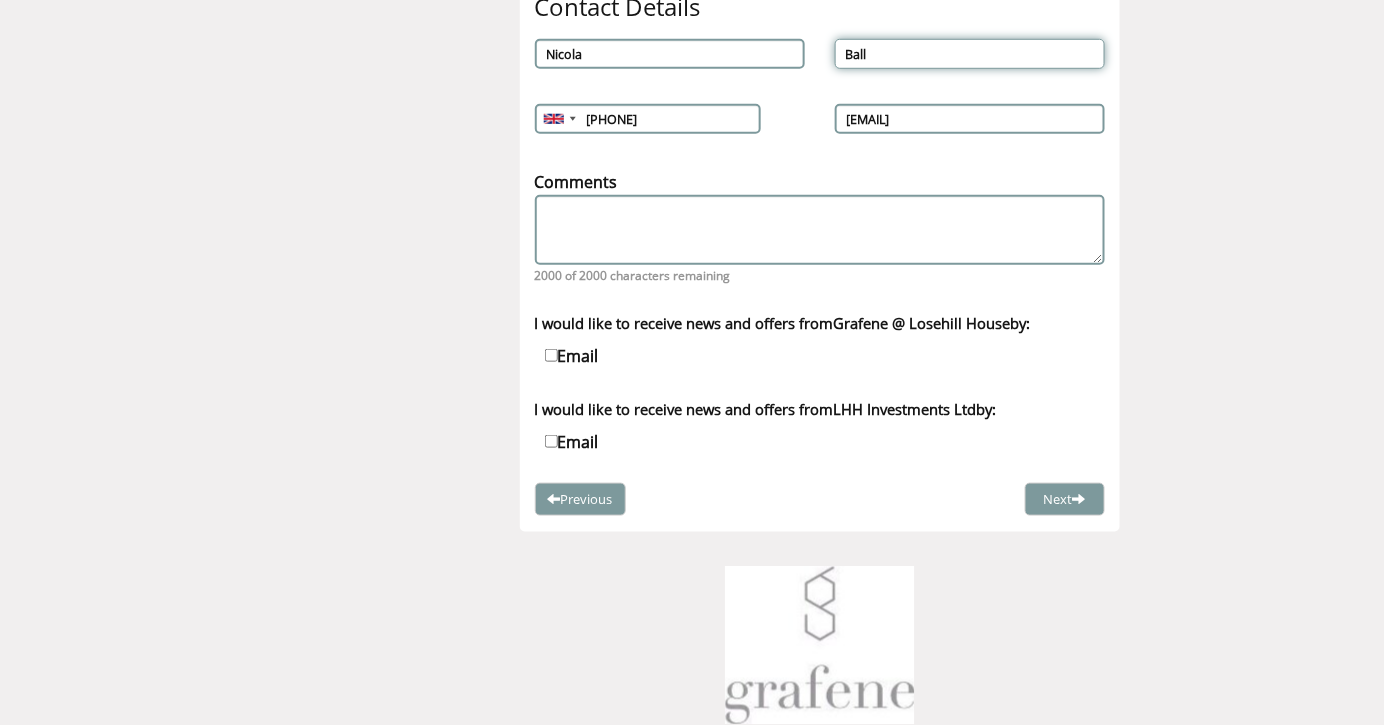 click on "Ball" at bounding box center [970, 54] 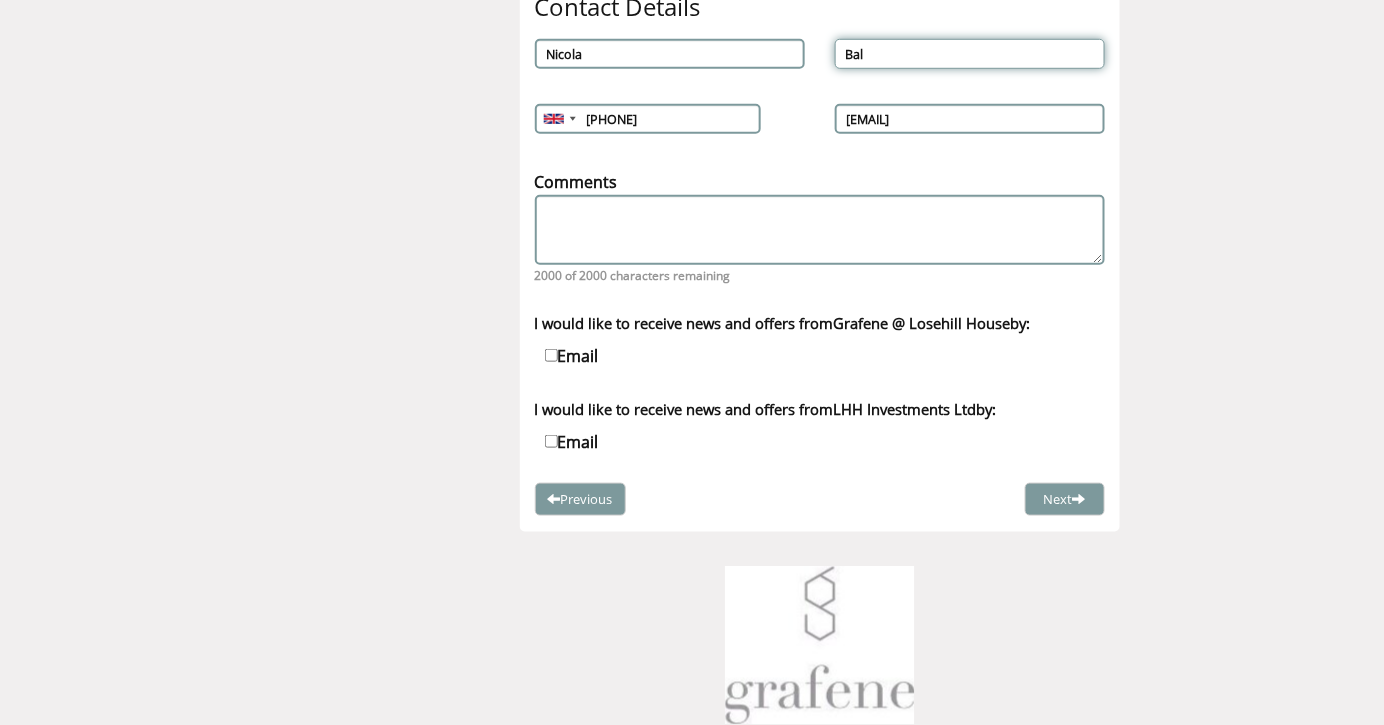type on "Ball" 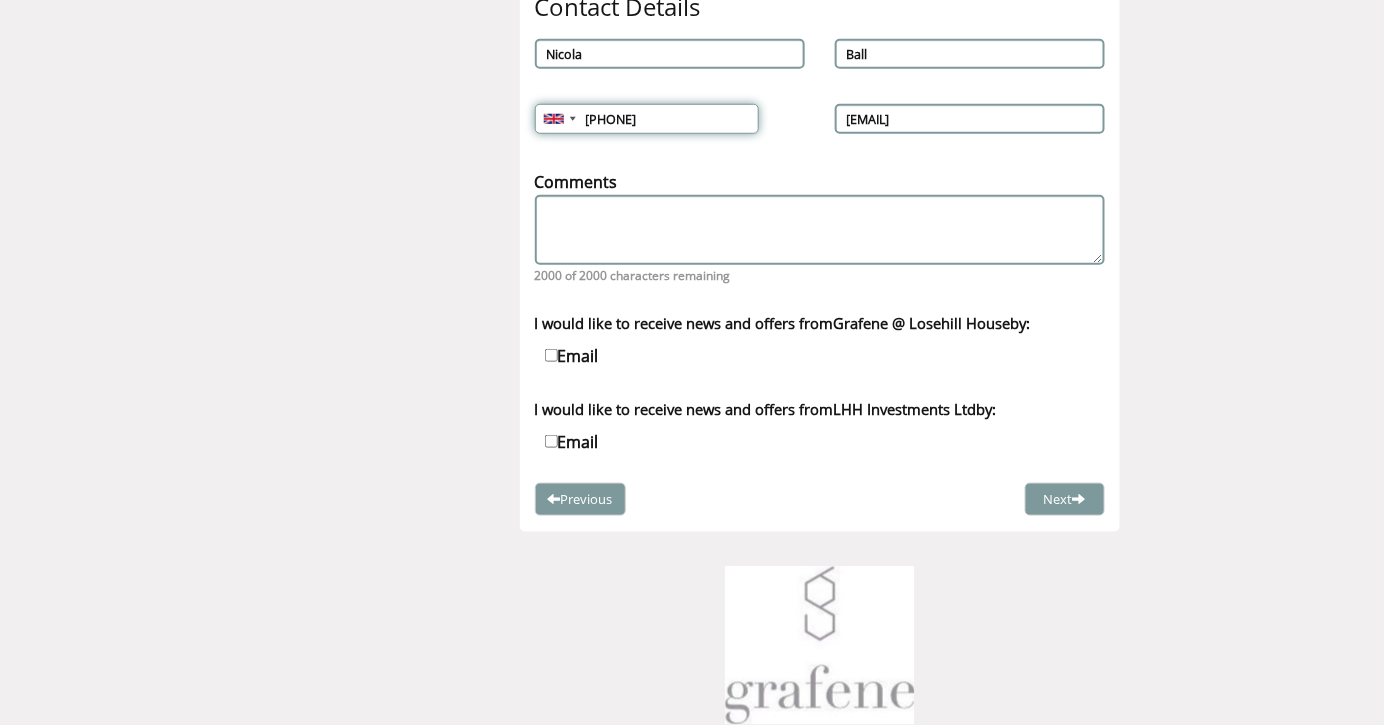 click on "[PHONE]" at bounding box center (647, 119) 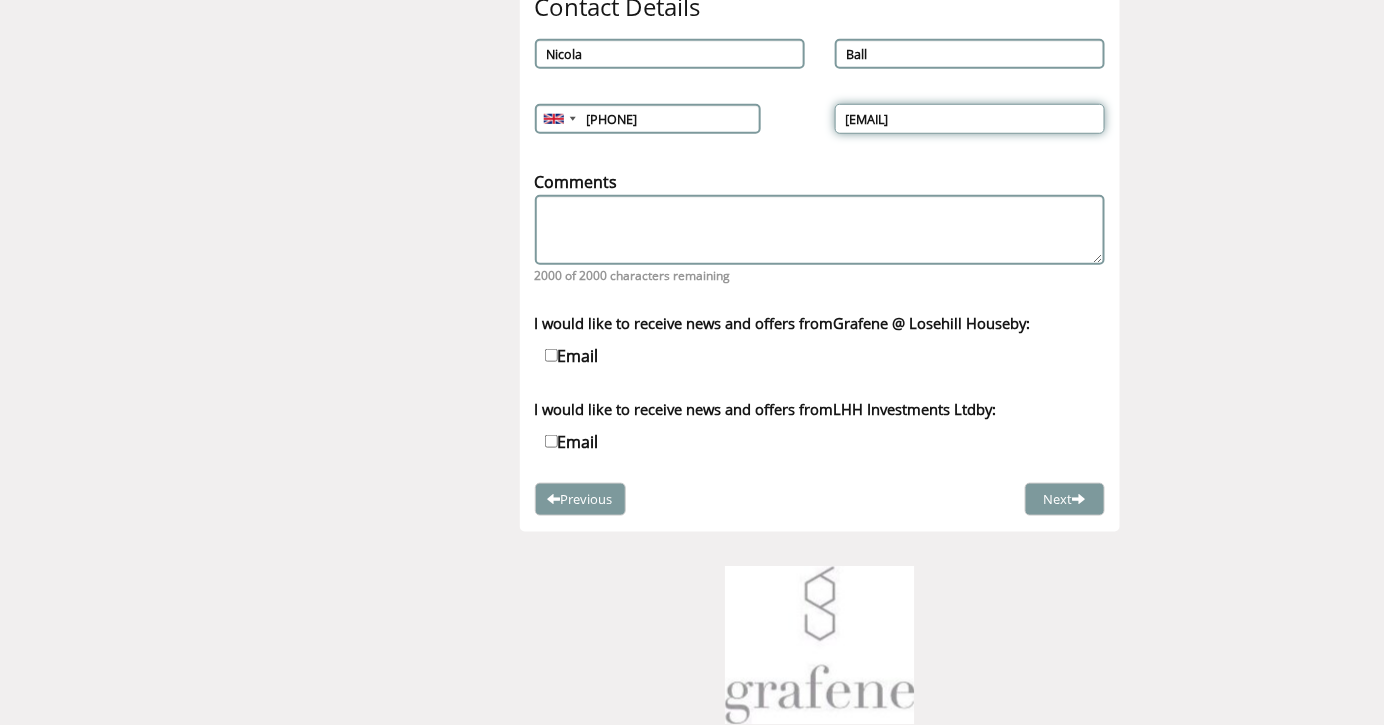 click on "[EMAIL]" at bounding box center (970, 119) 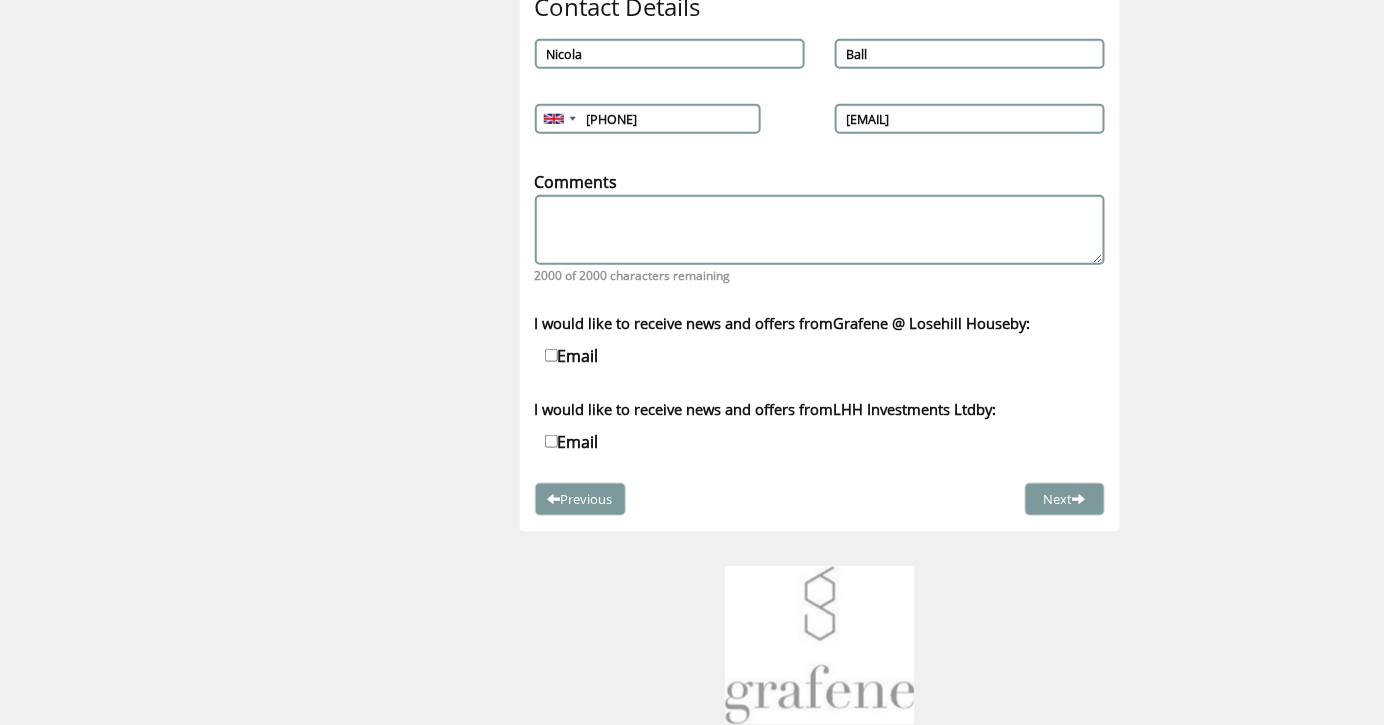 click on "[MONTH] [DAY], [YEAR] | 2 | 7:30 PM" at bounding box center [692, 322] 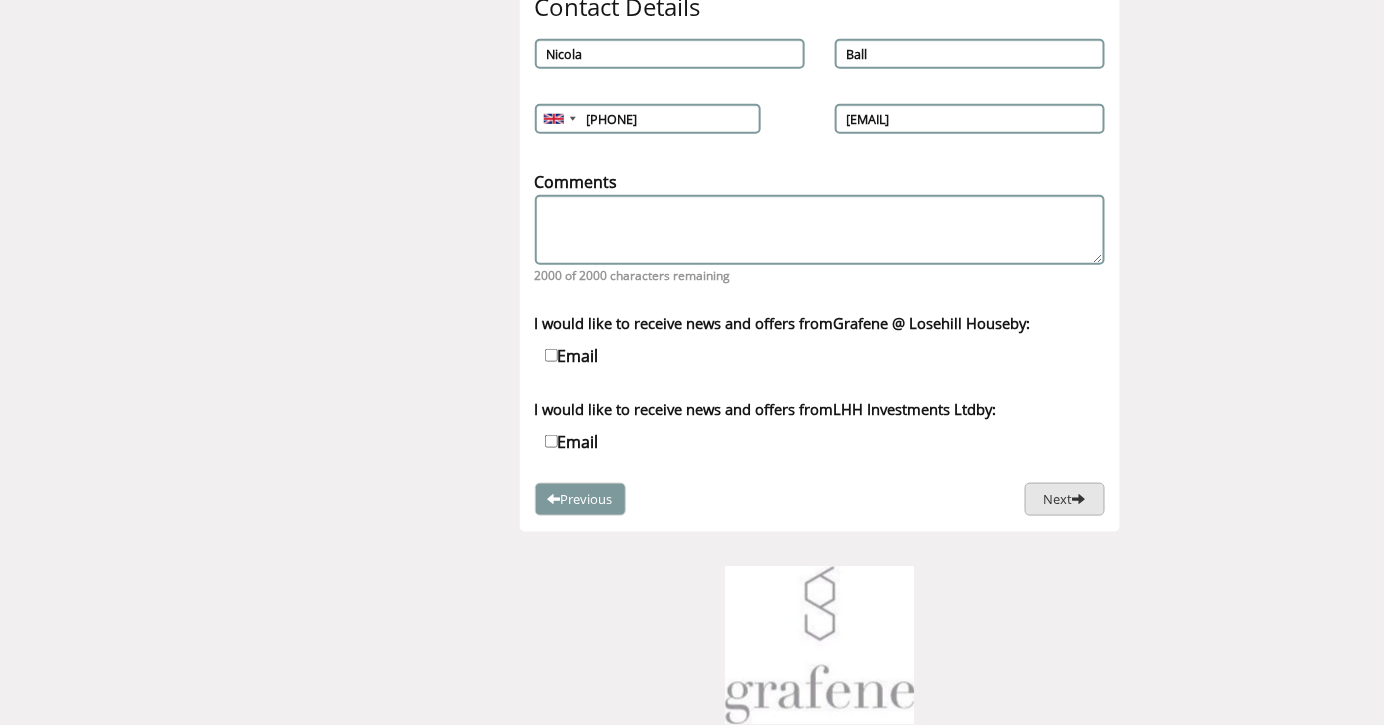click on "Next" at bounding box center (1065, 499) 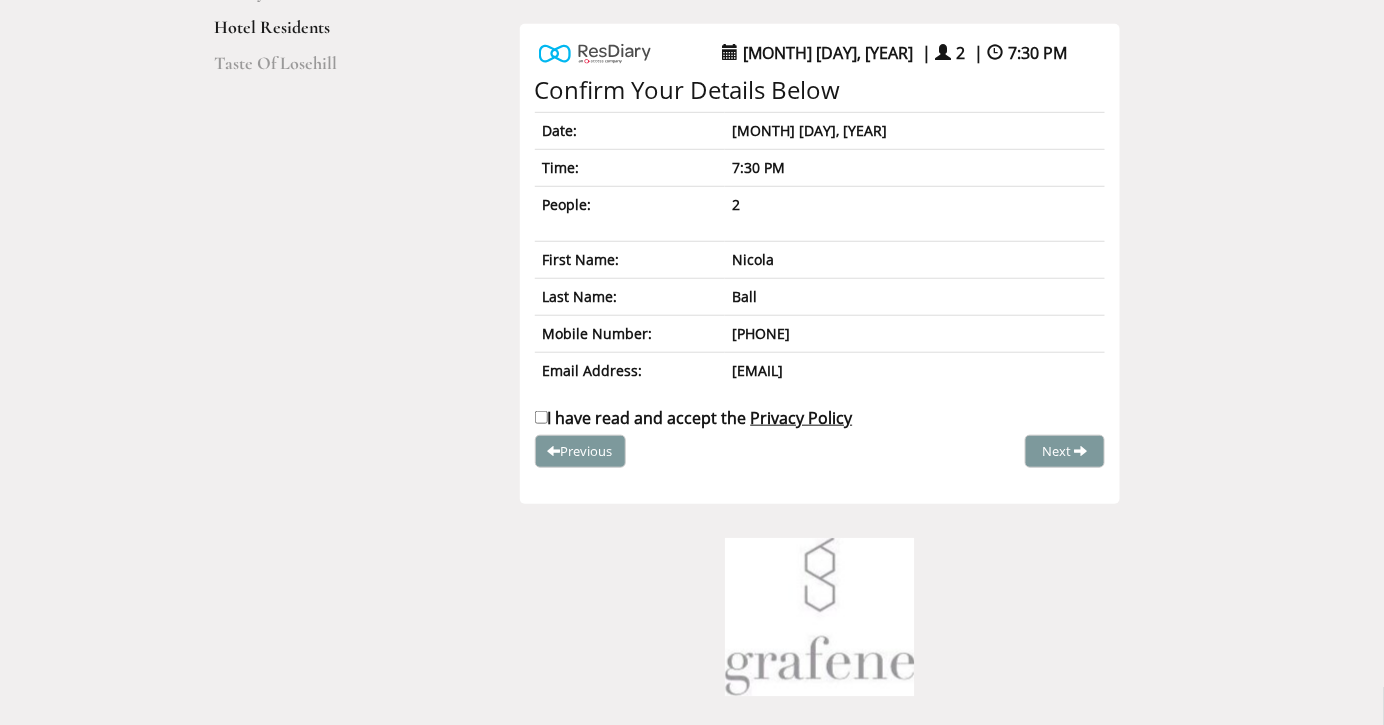 scroll, scrollTop: 330, scrollLeft: 0, axis: vertical 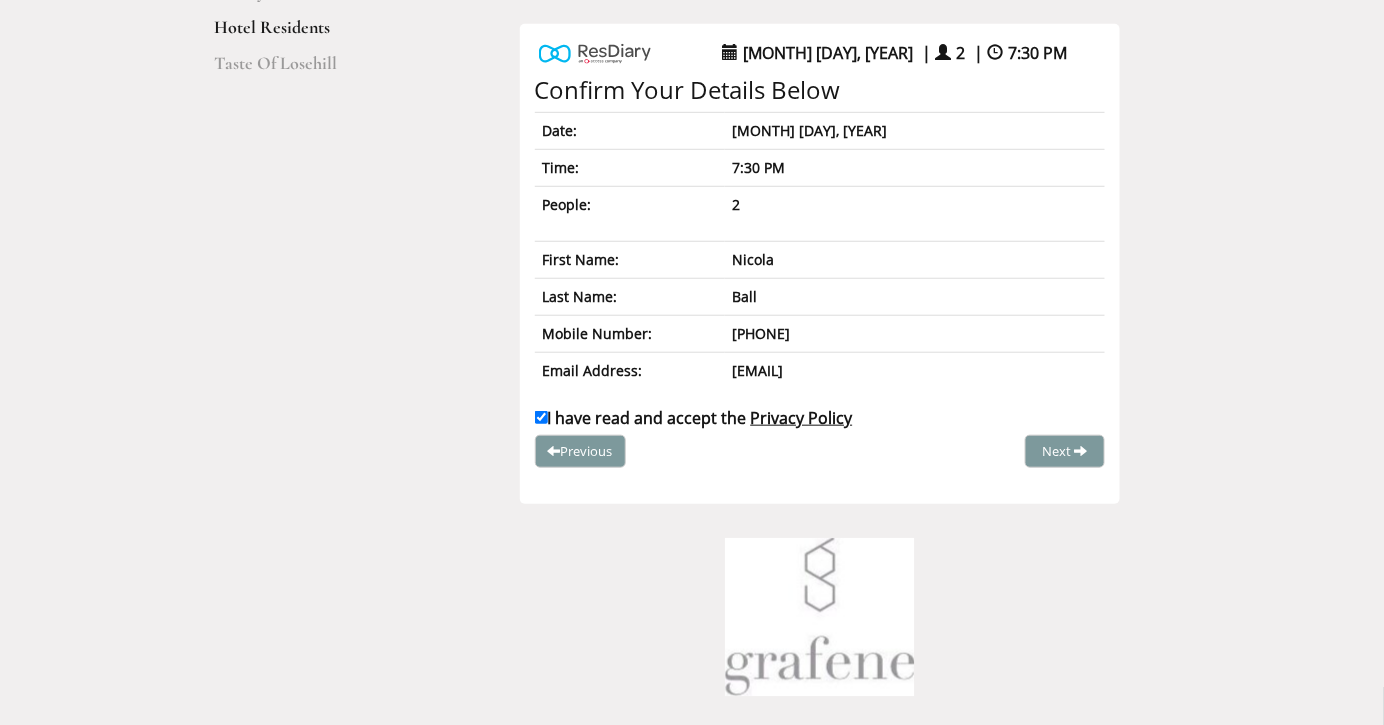 checkbox on "true" 